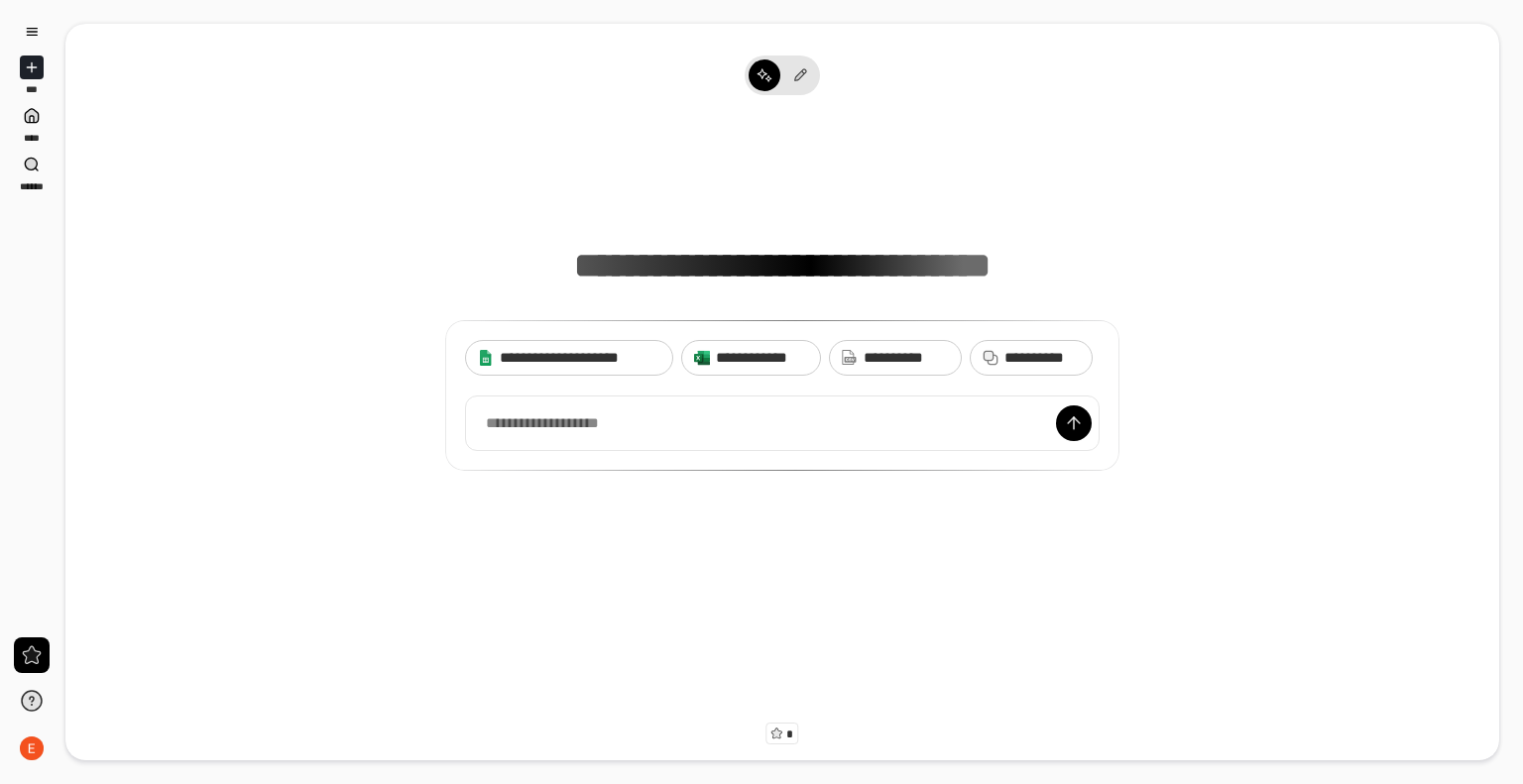 scroll, scrollTop: 0, scrollLeft: 0, axis: both 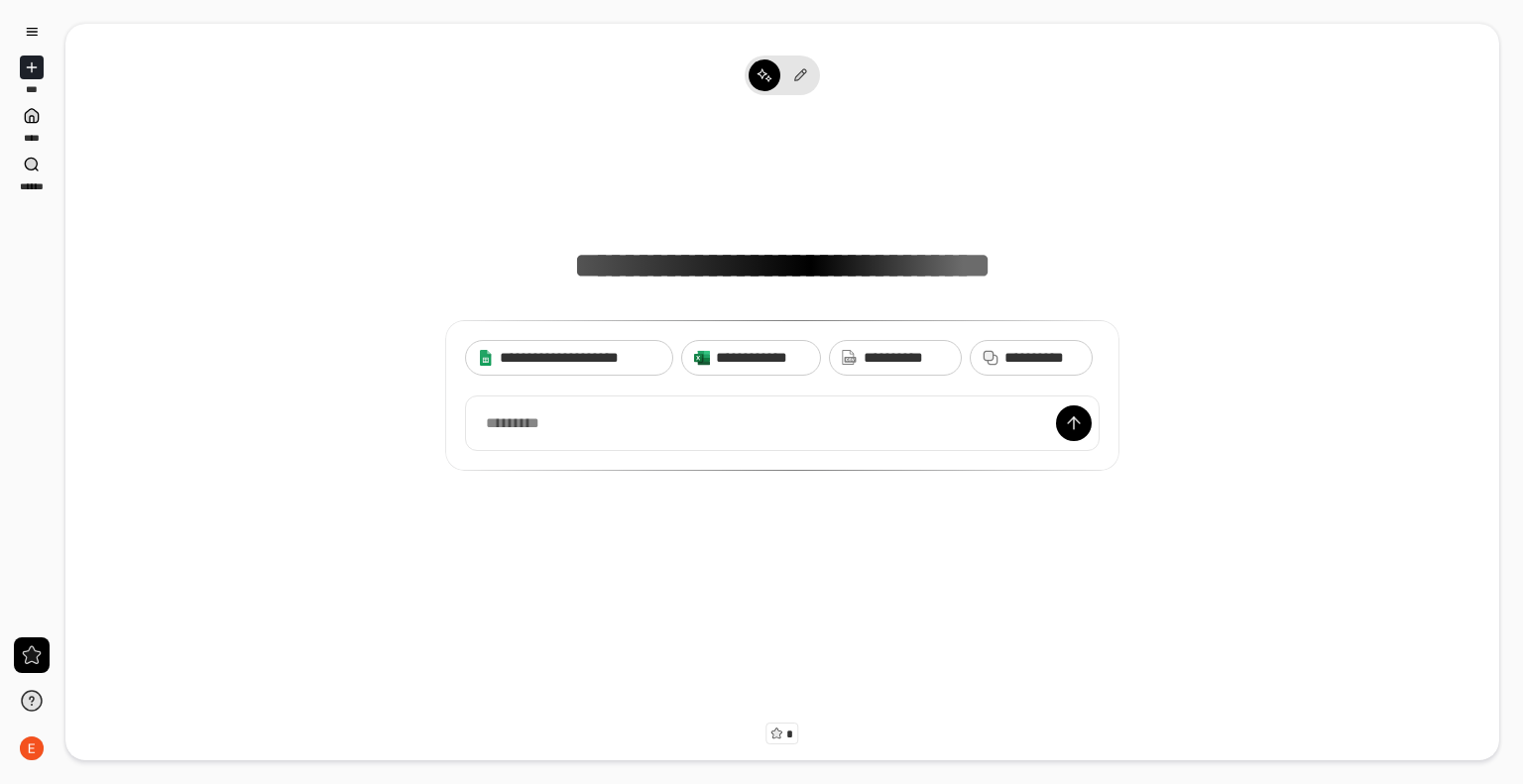 click at bounding box center [32, 67] 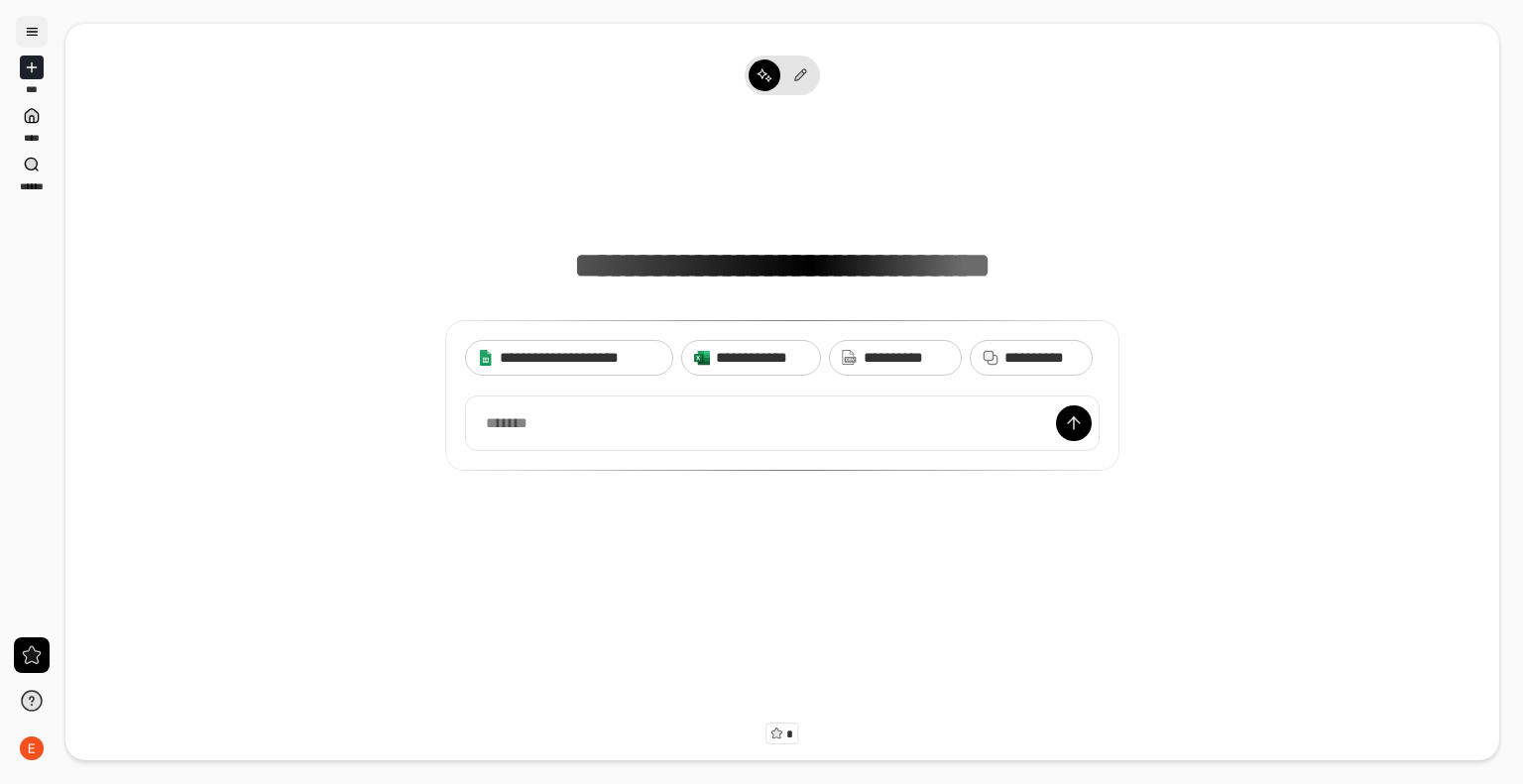 click at bounding box center (32, 32) 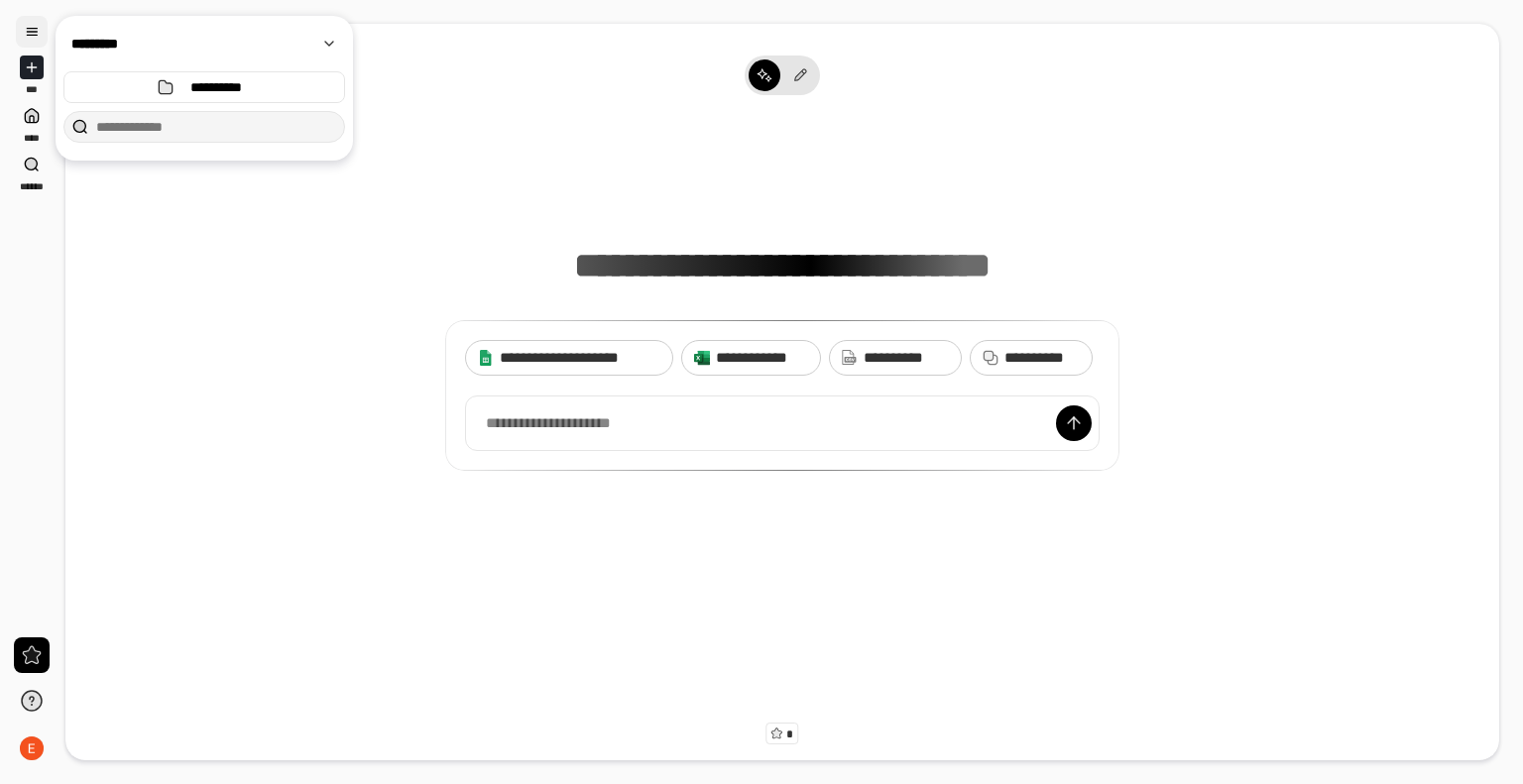 click at bounding box center [32, 32] 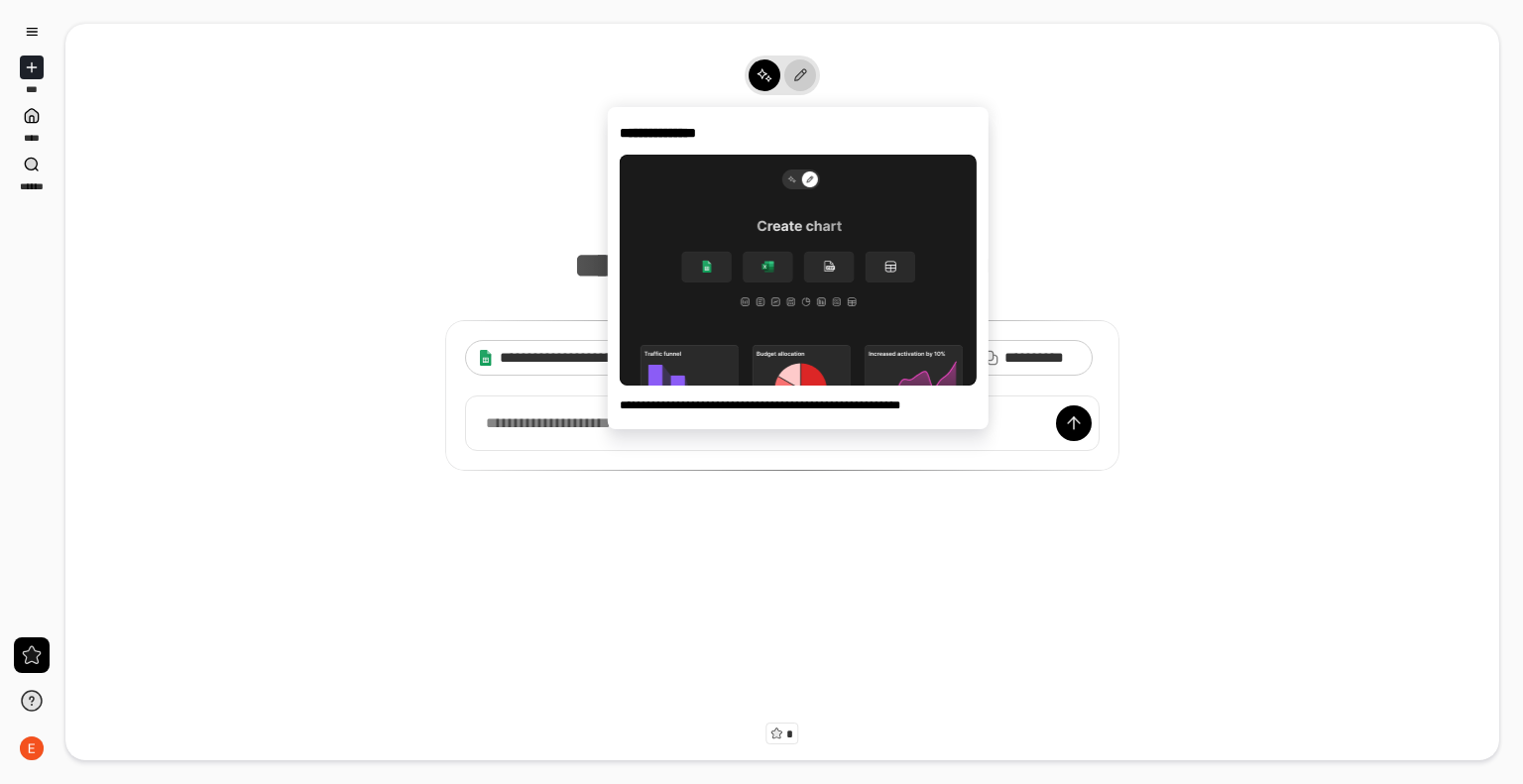 click 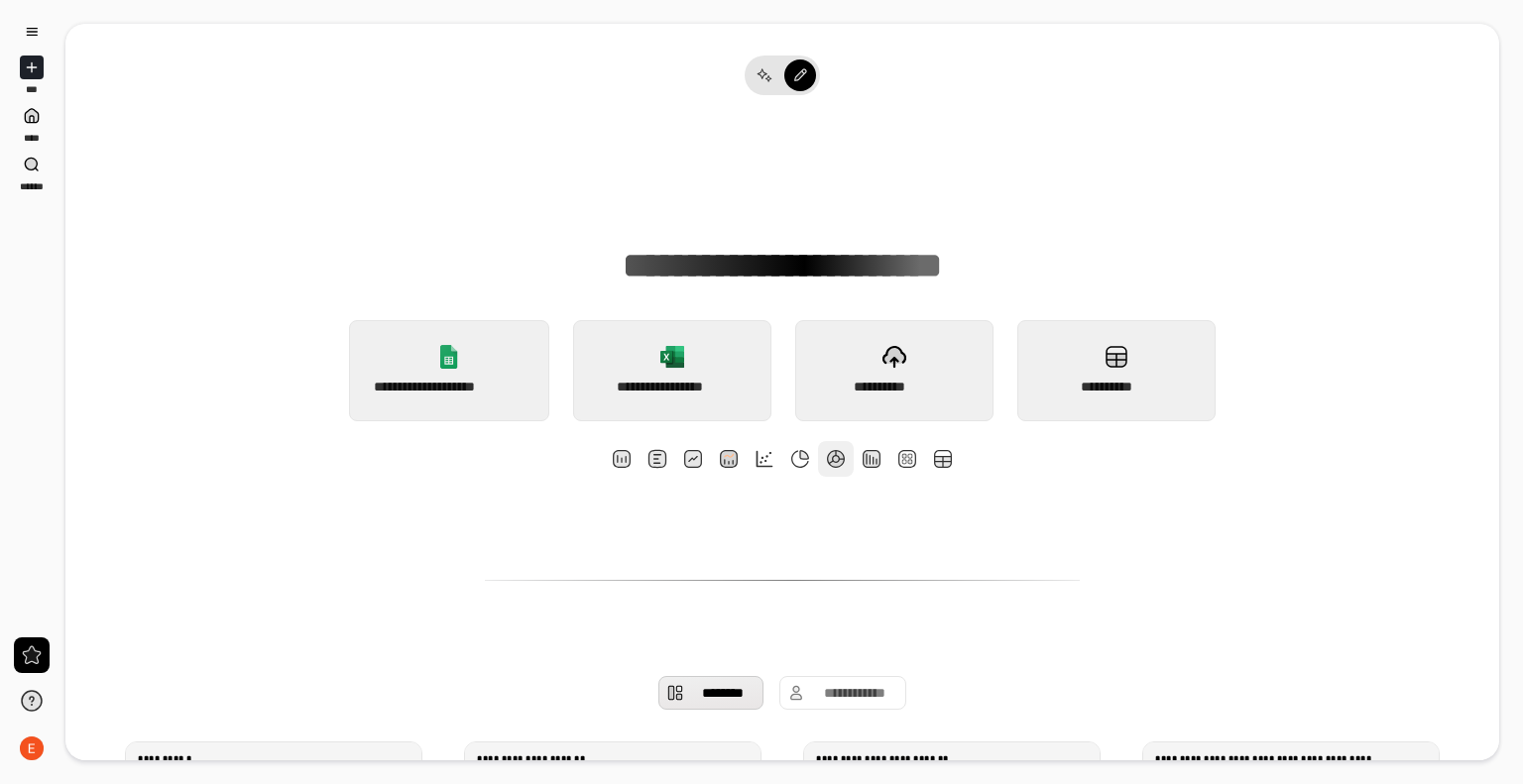 click at bounding box center (836, 459) 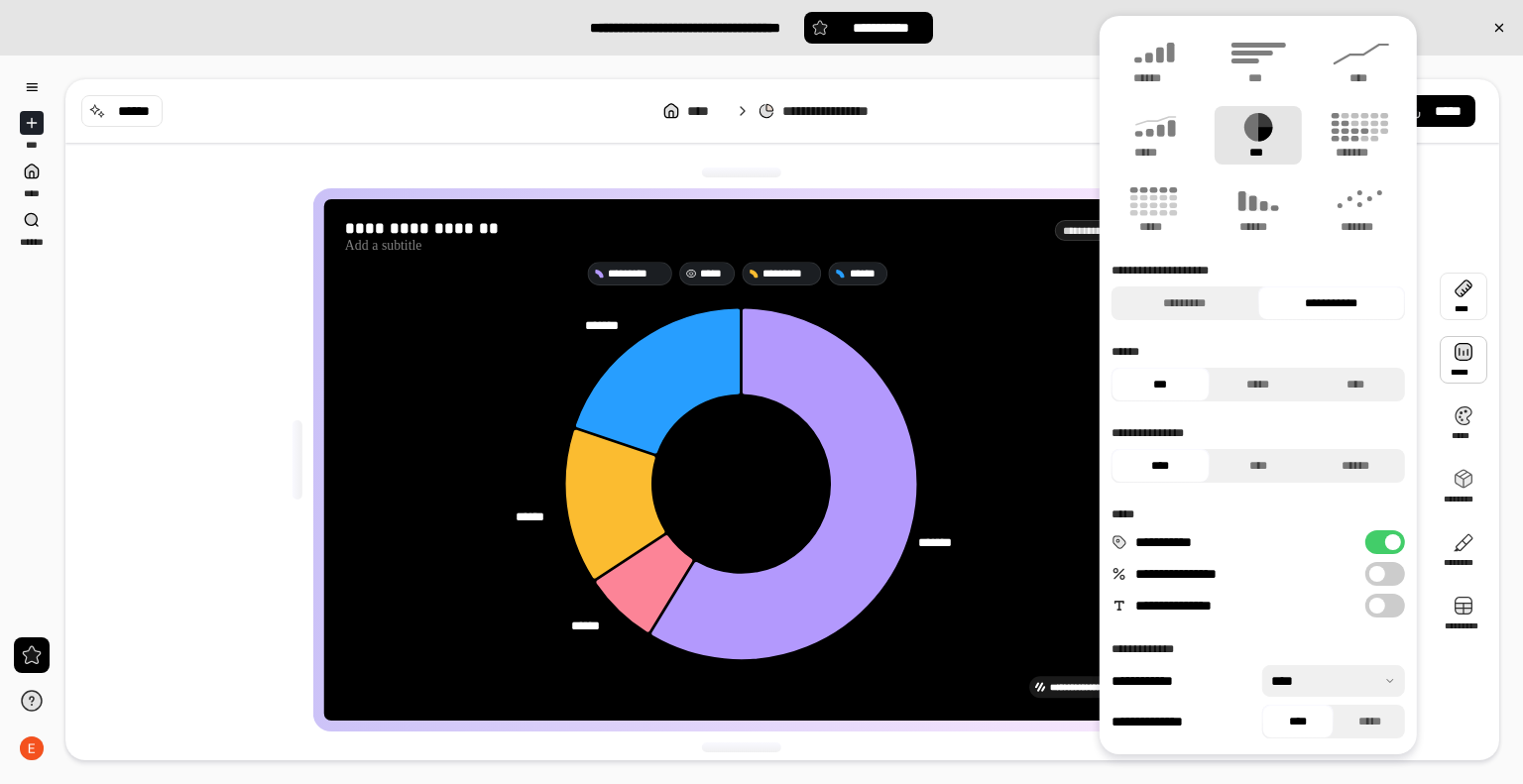 click at bounding box center [1464, 296] 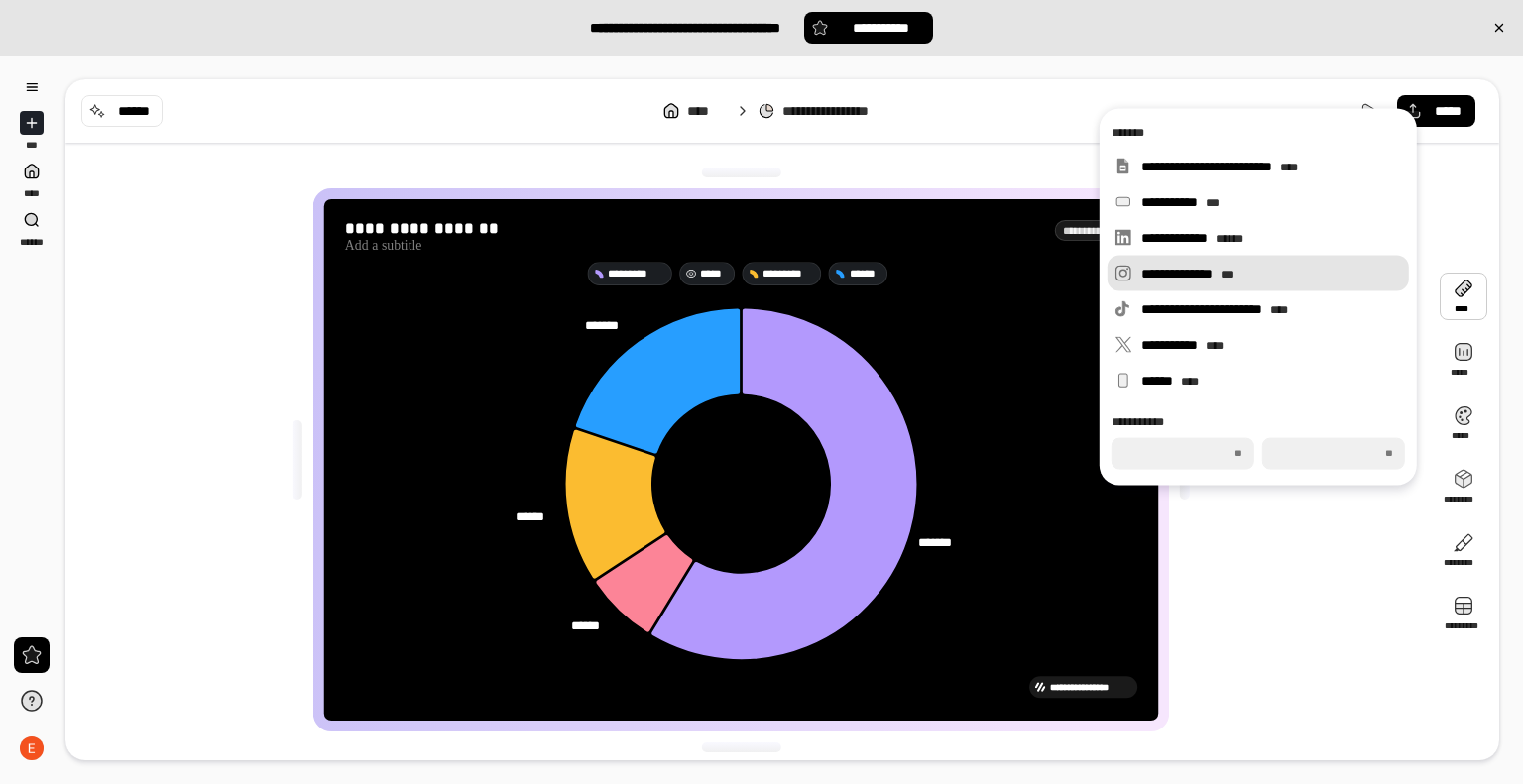 click on "***" at bounding box center [1228, 275] 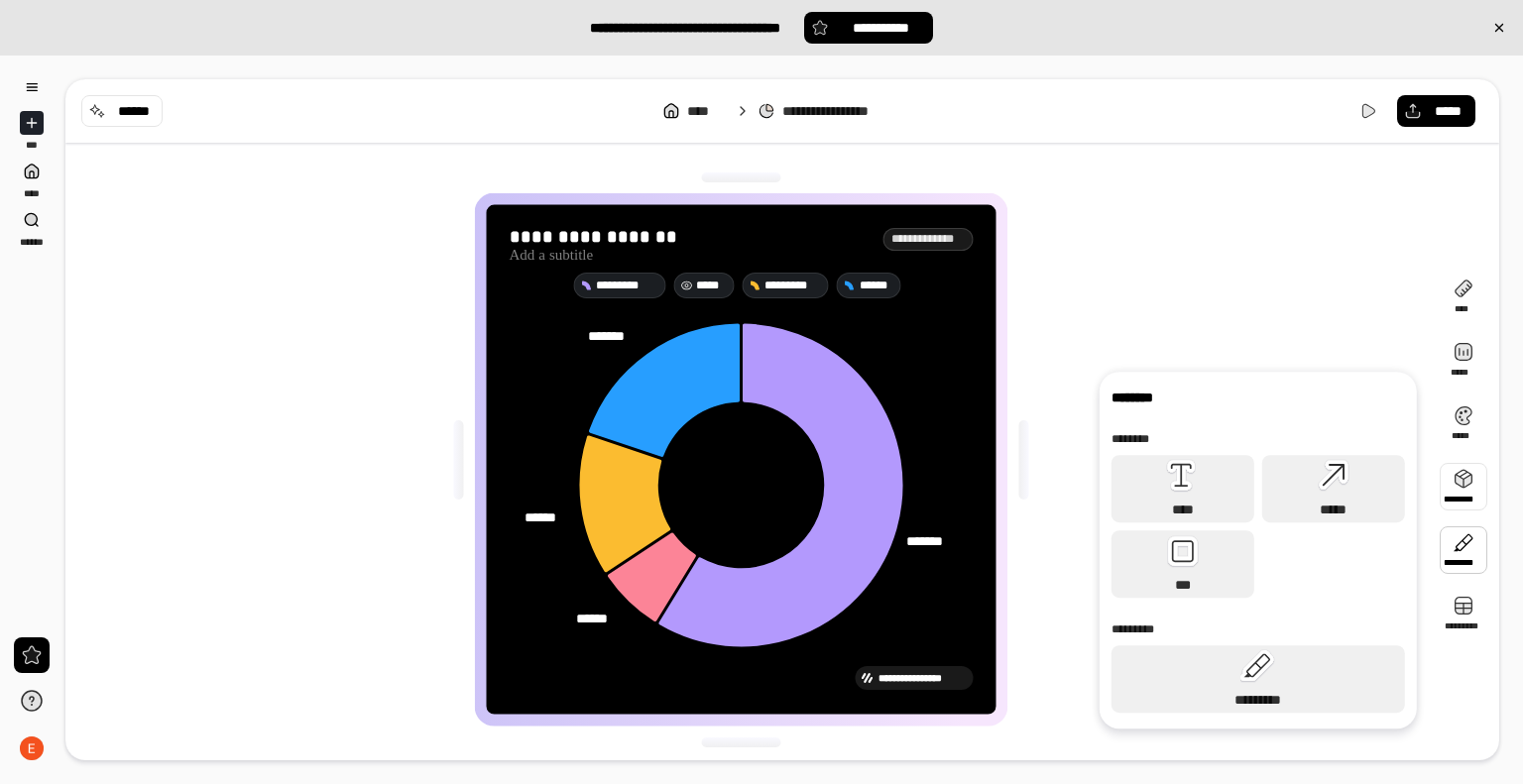 click at bounding box center (1464, 487) 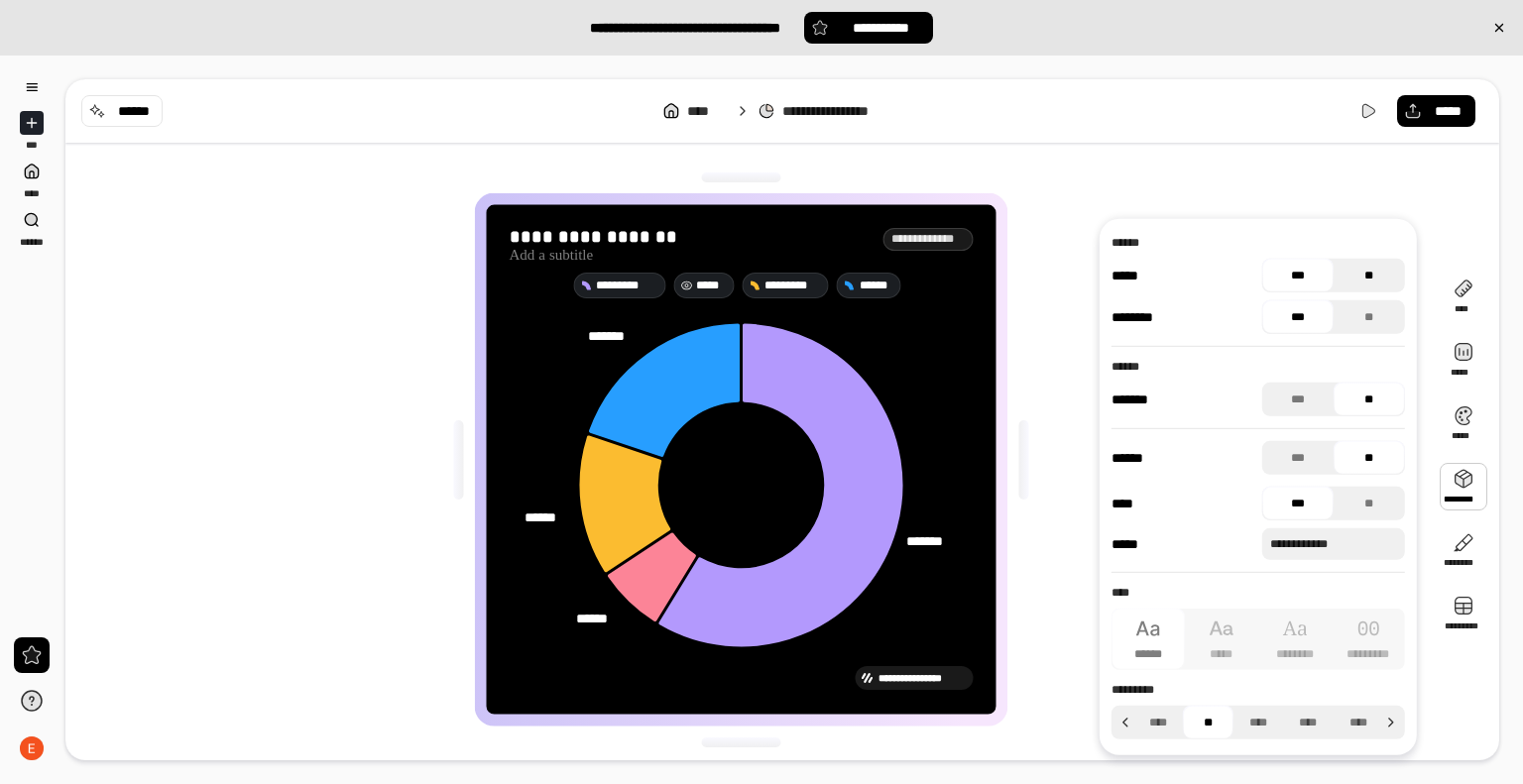 click on "**" at bounding box center [1369, 276] 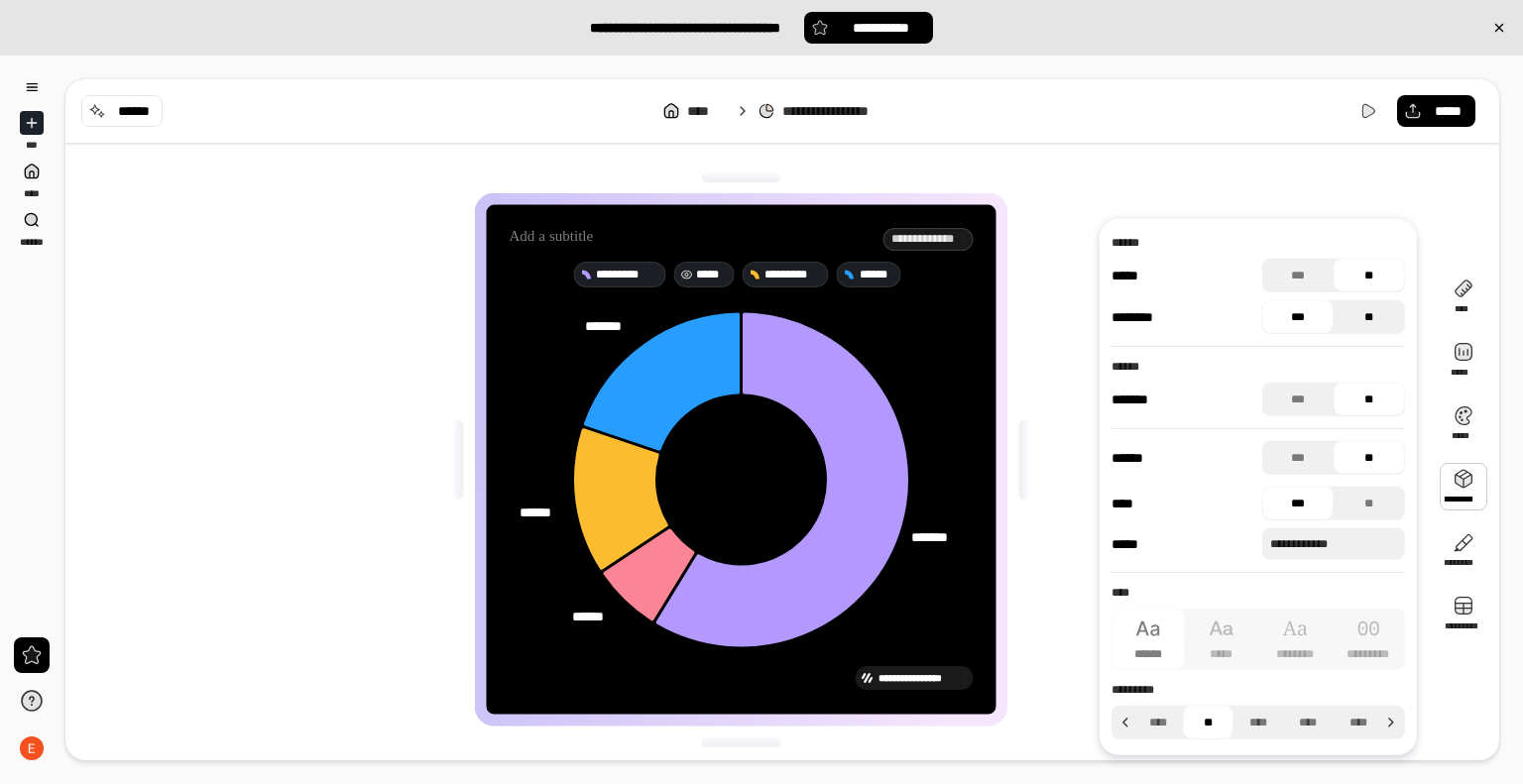 click on "**" at bounding box center [1369, 317] 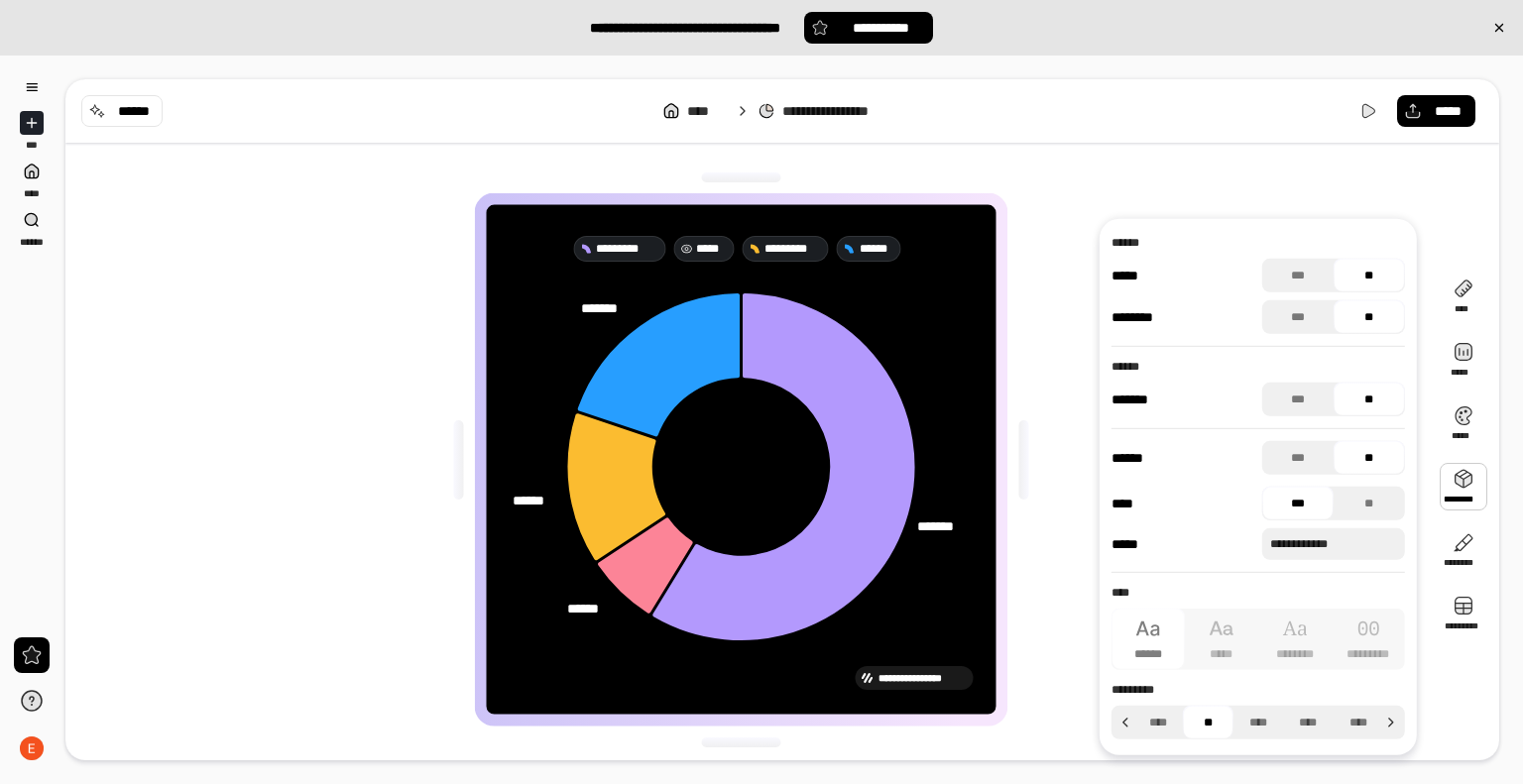 click on "**" at bounding box center (1369, 399) 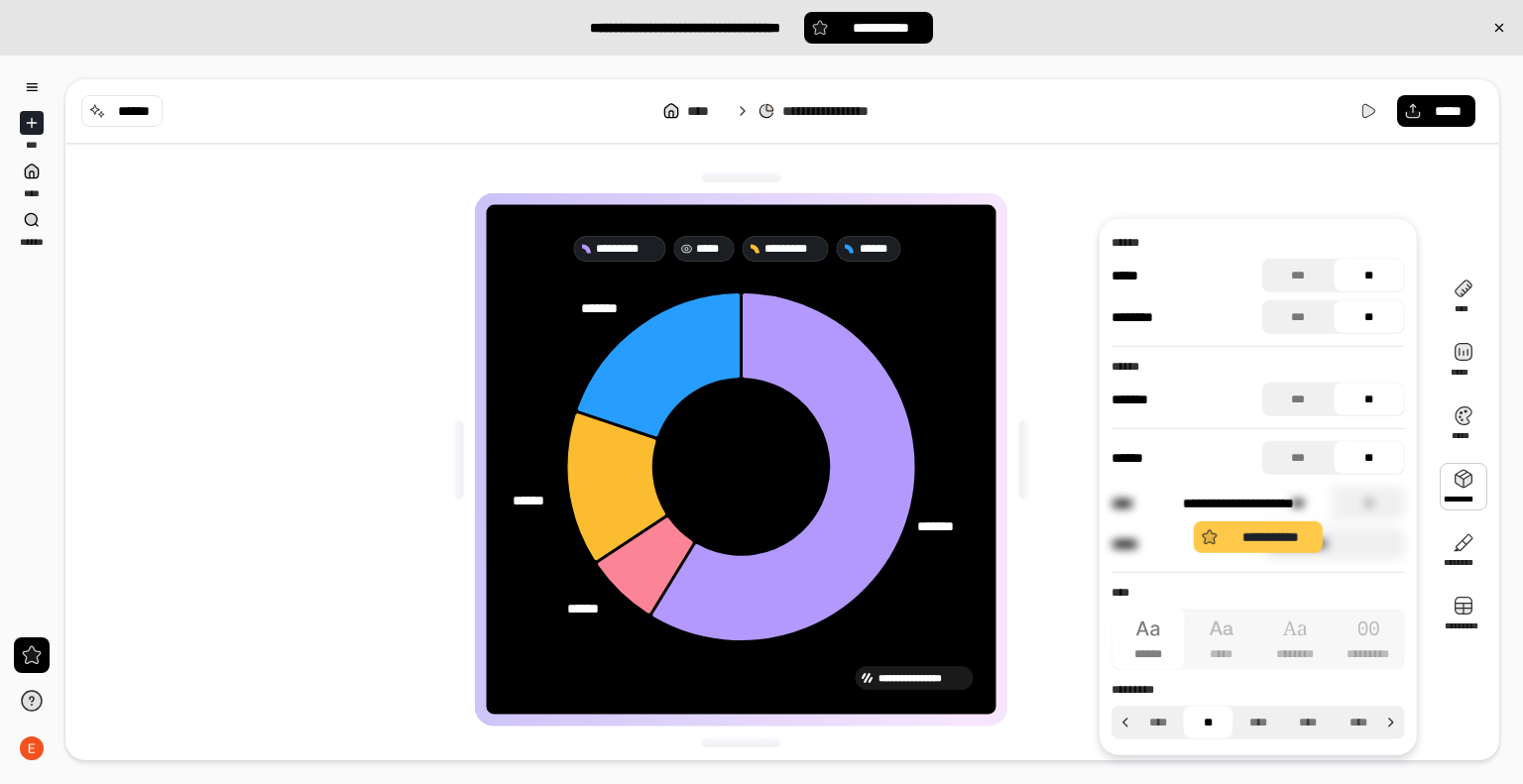 click on "**********" at bounding box center (1258, 523) 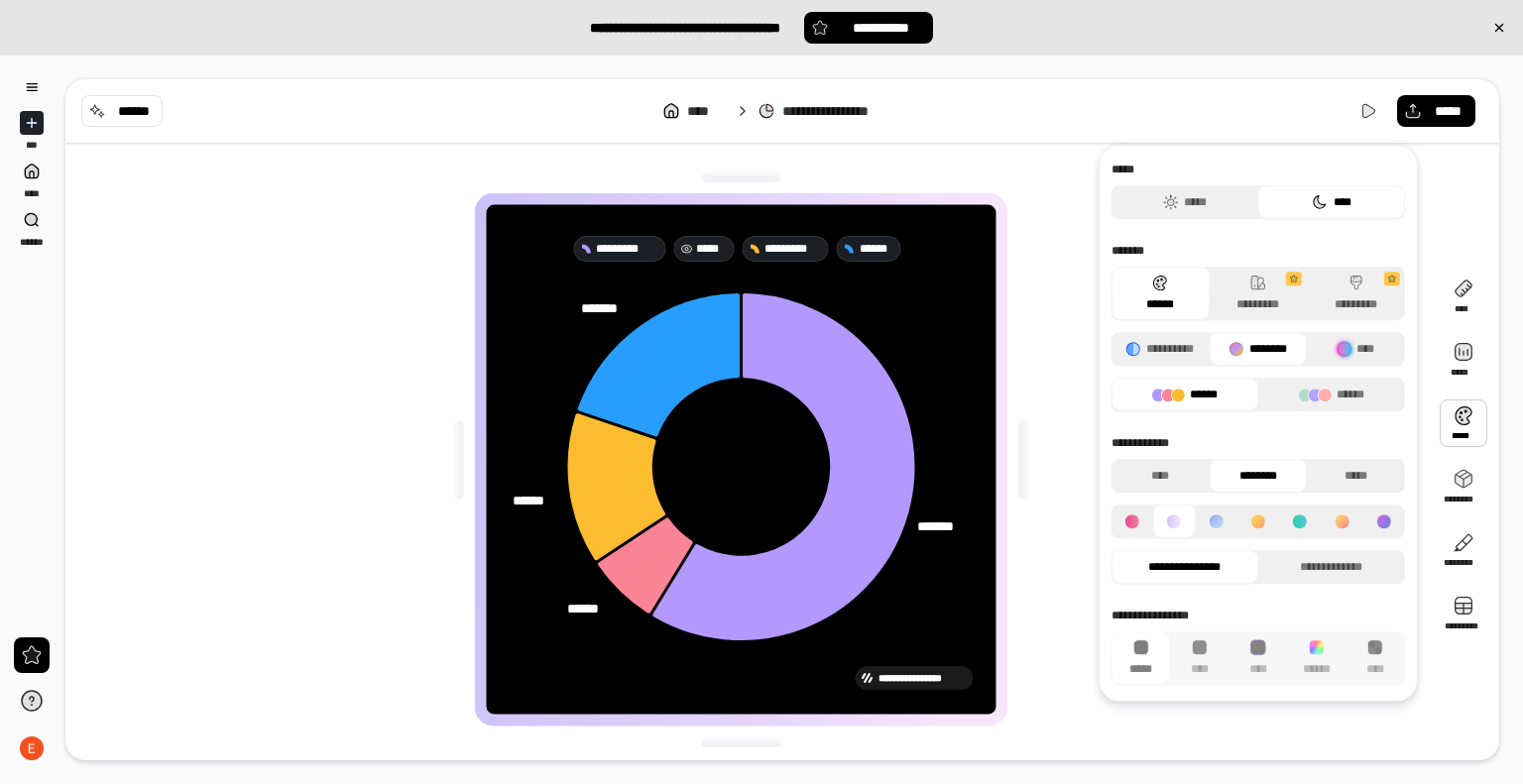 click at bounding box center (1464, 423) 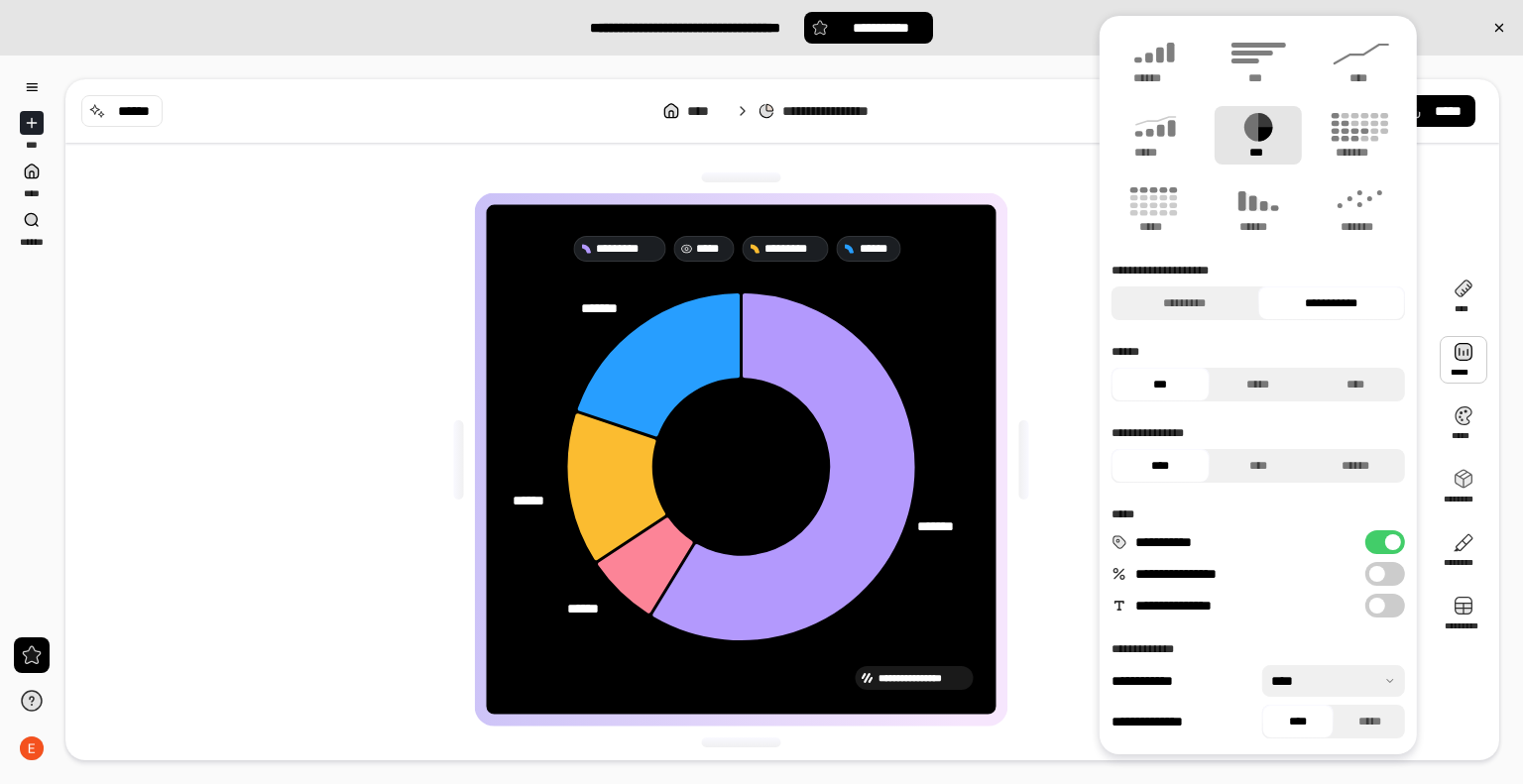 click at bounding box center (1464, 360) 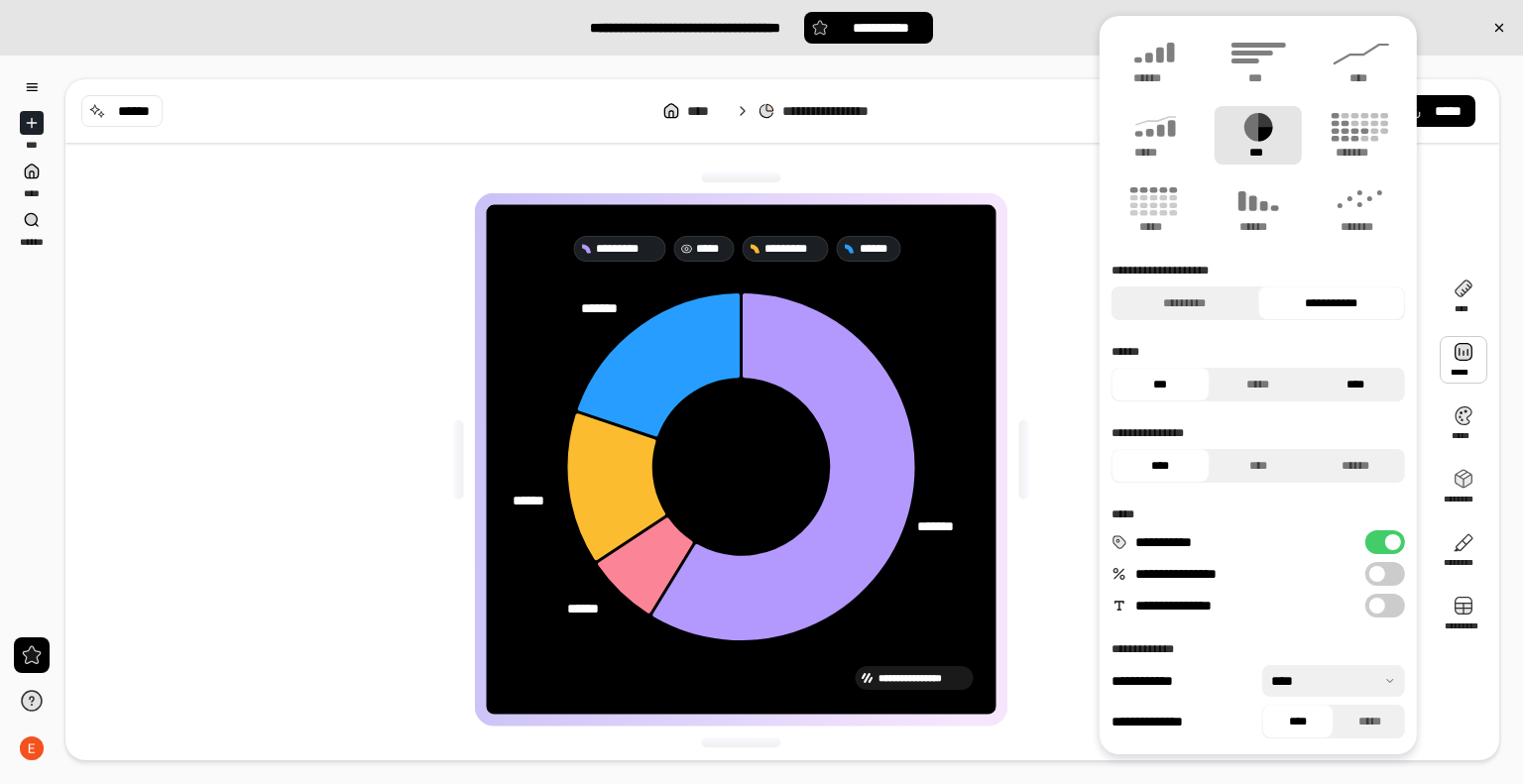 click on "****" at bounding box center [1355, 385] 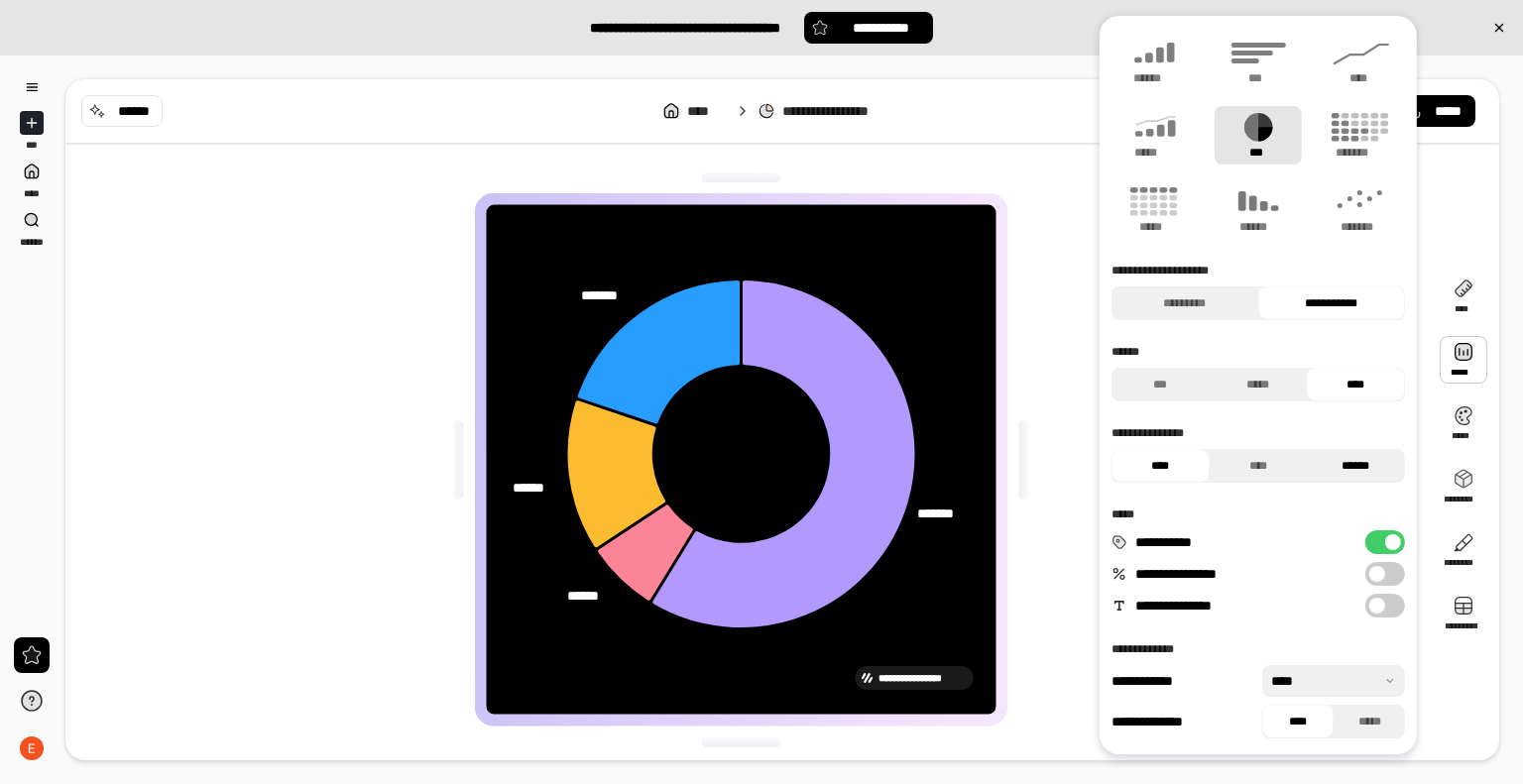 click on "******" at bounding box center [1355, 466] 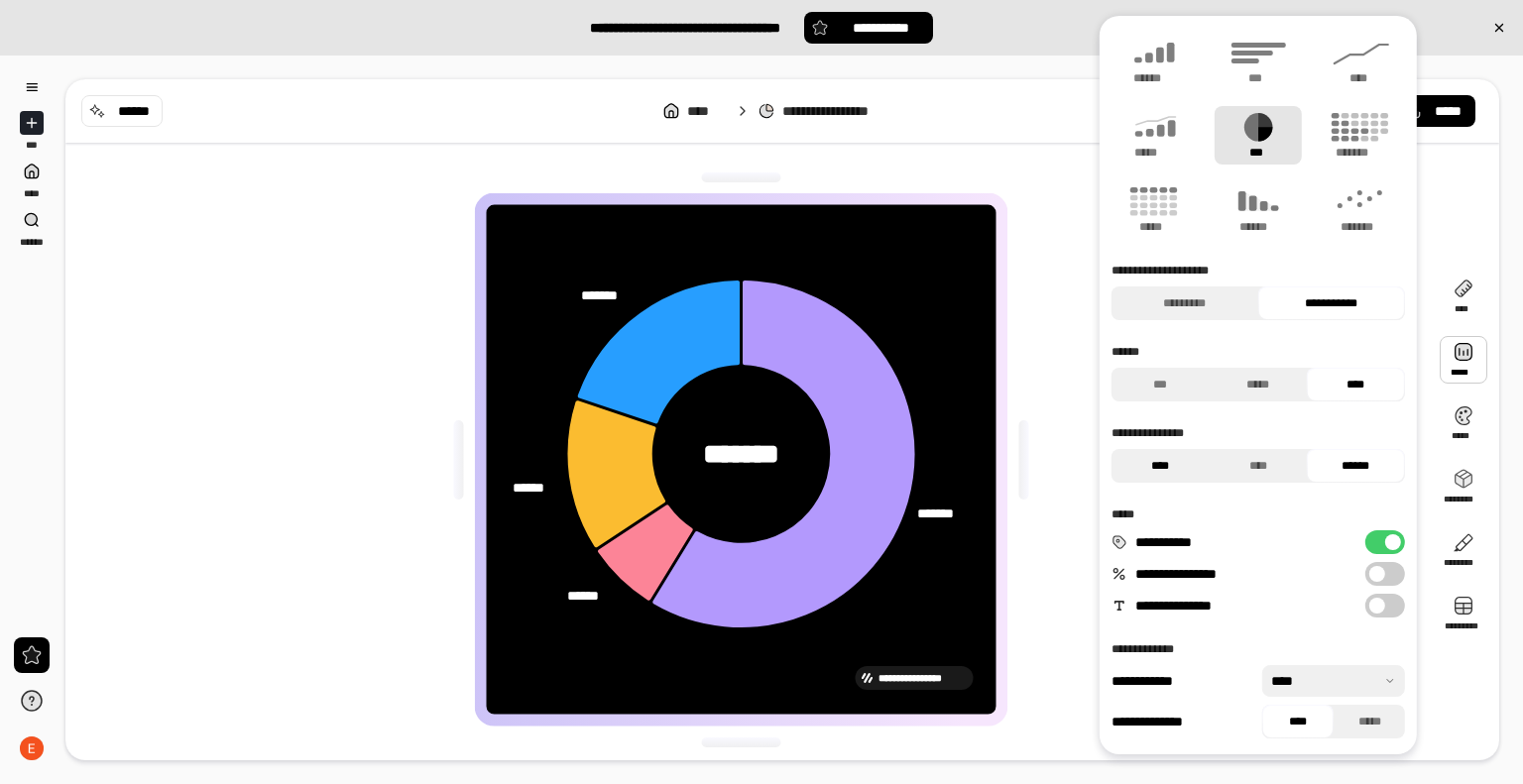 click on "****" at bounding box center [1160, 466] 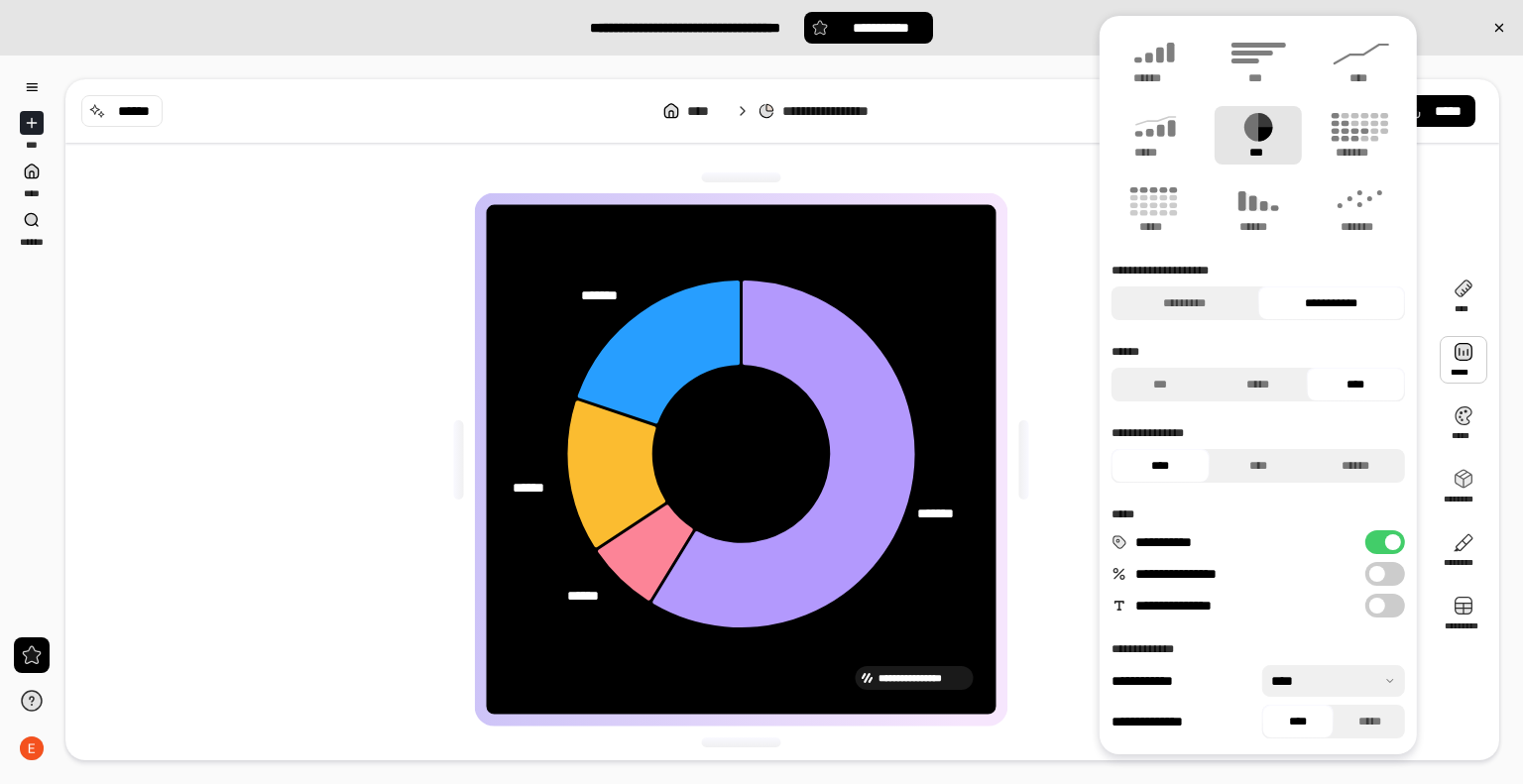 click on "**********" at bounding box center [1385, 542] 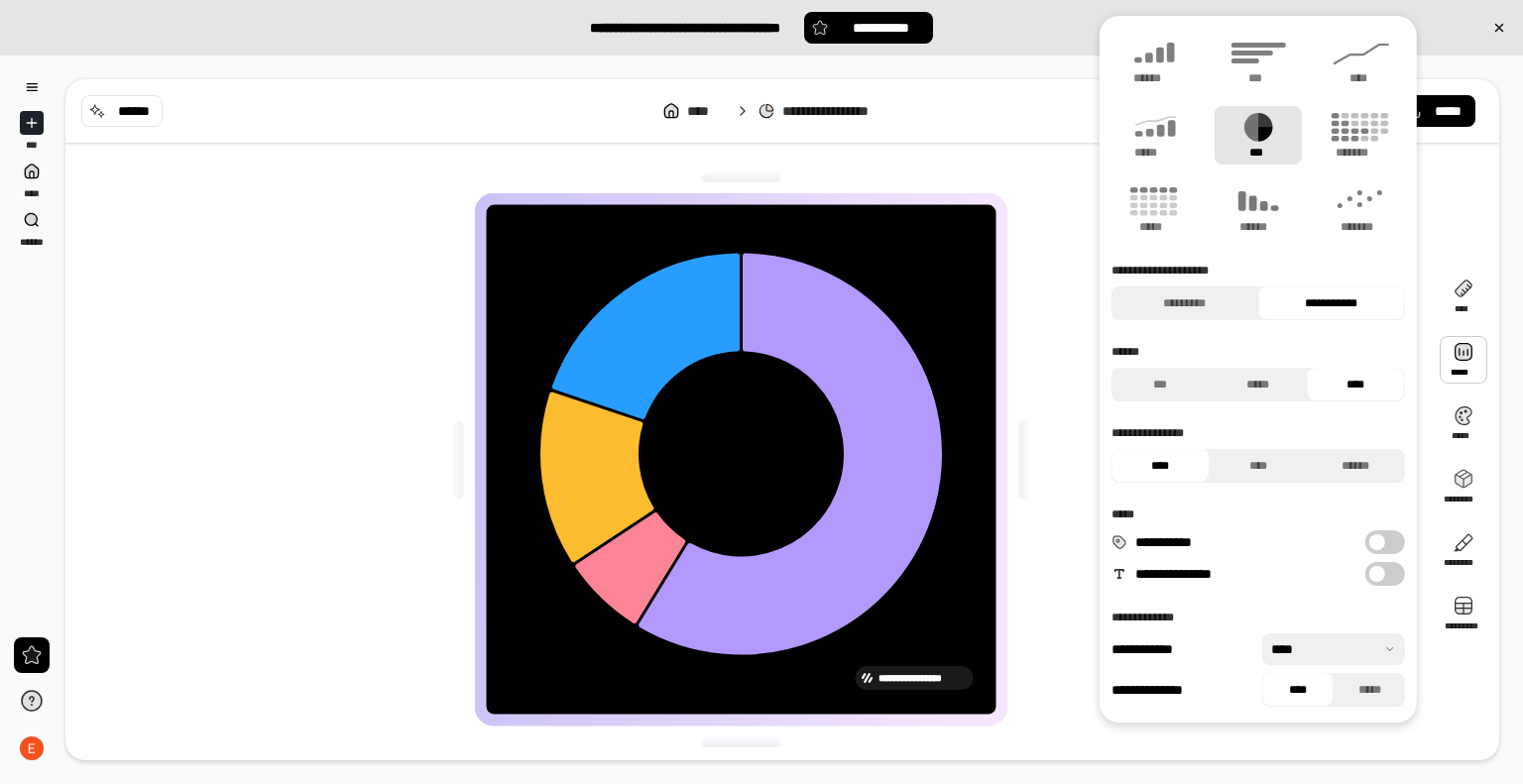 click at bounding box center [1334, 649] 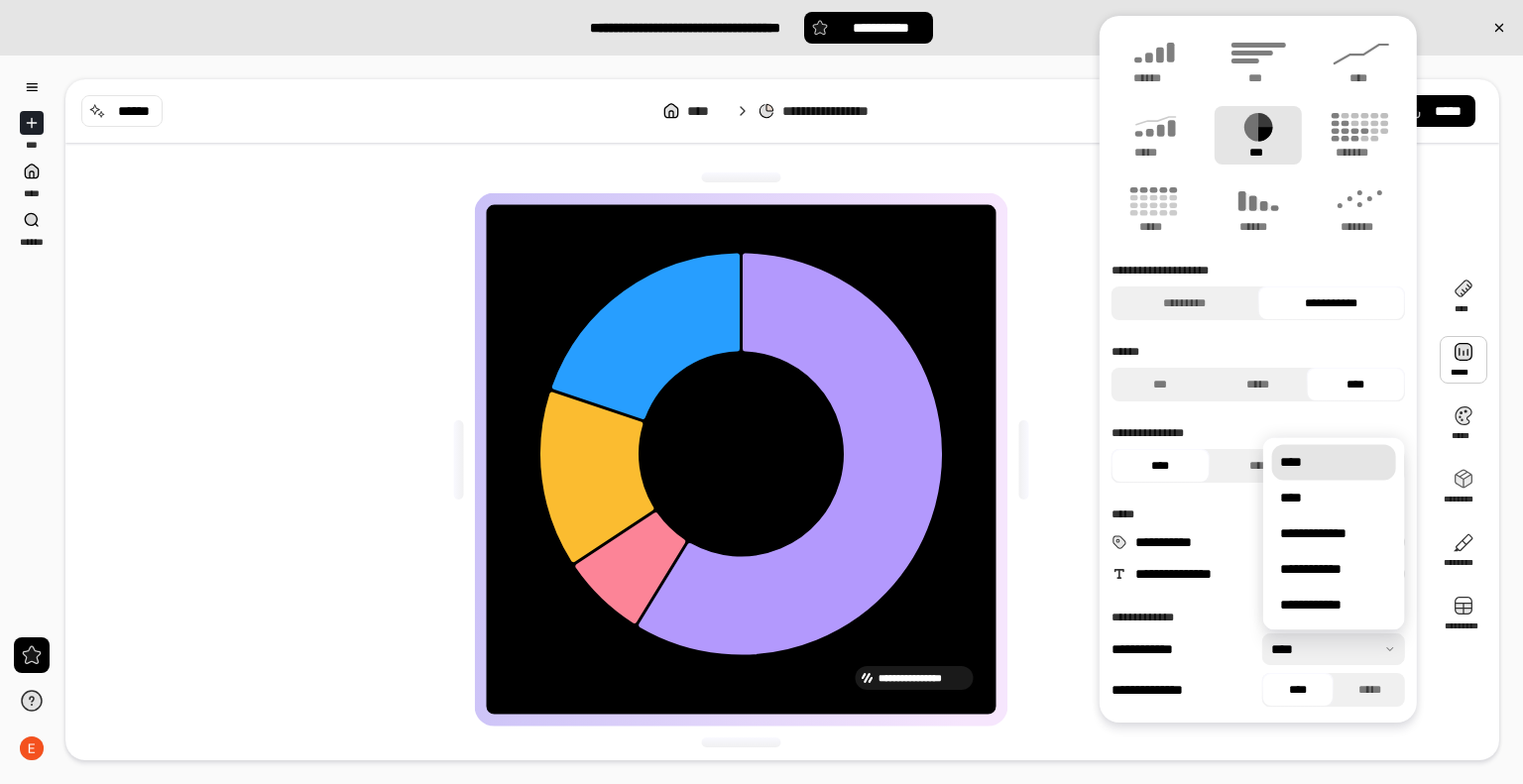 click at bounding box center [1334, 649] 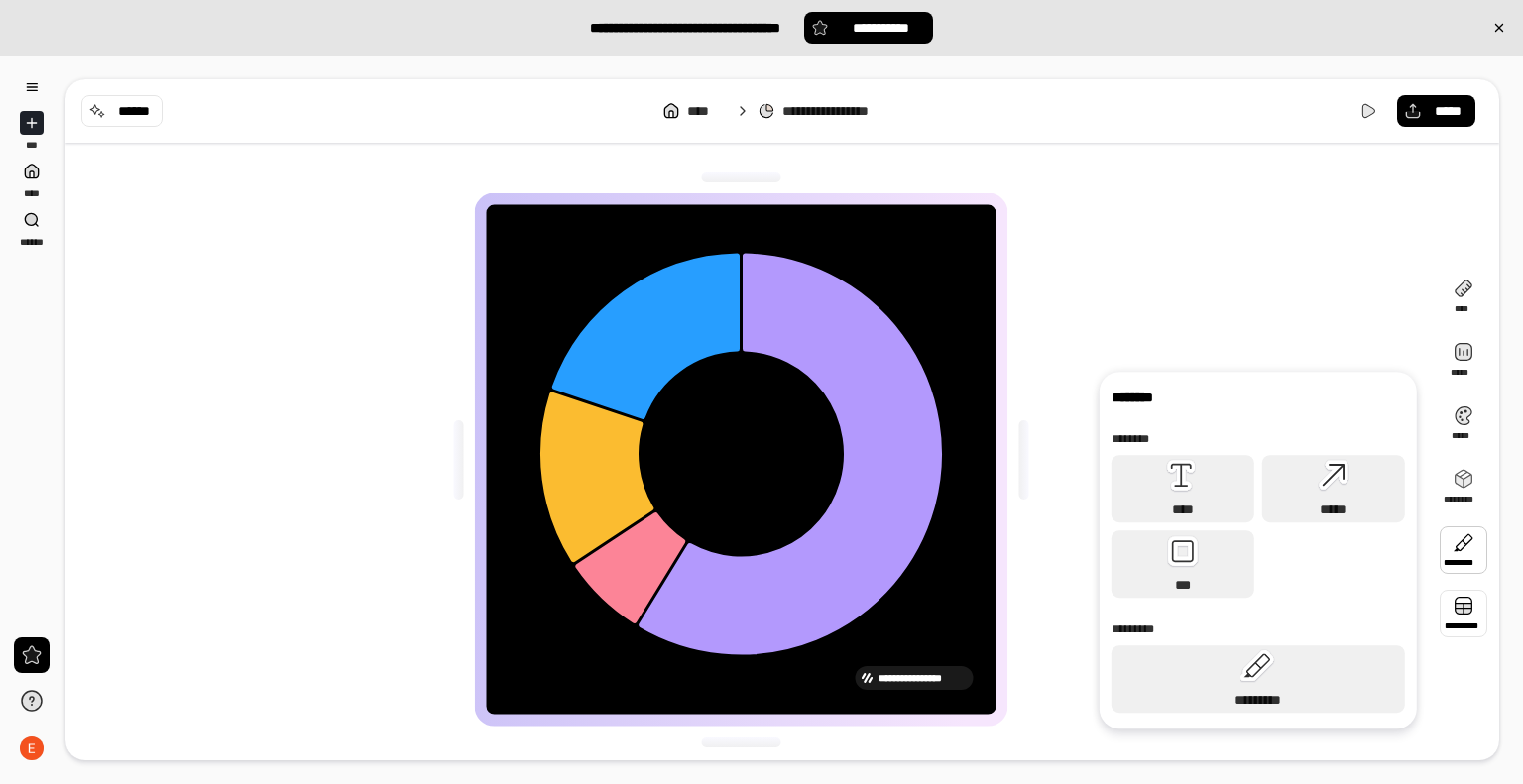 click at bounding box center [1464, 614] 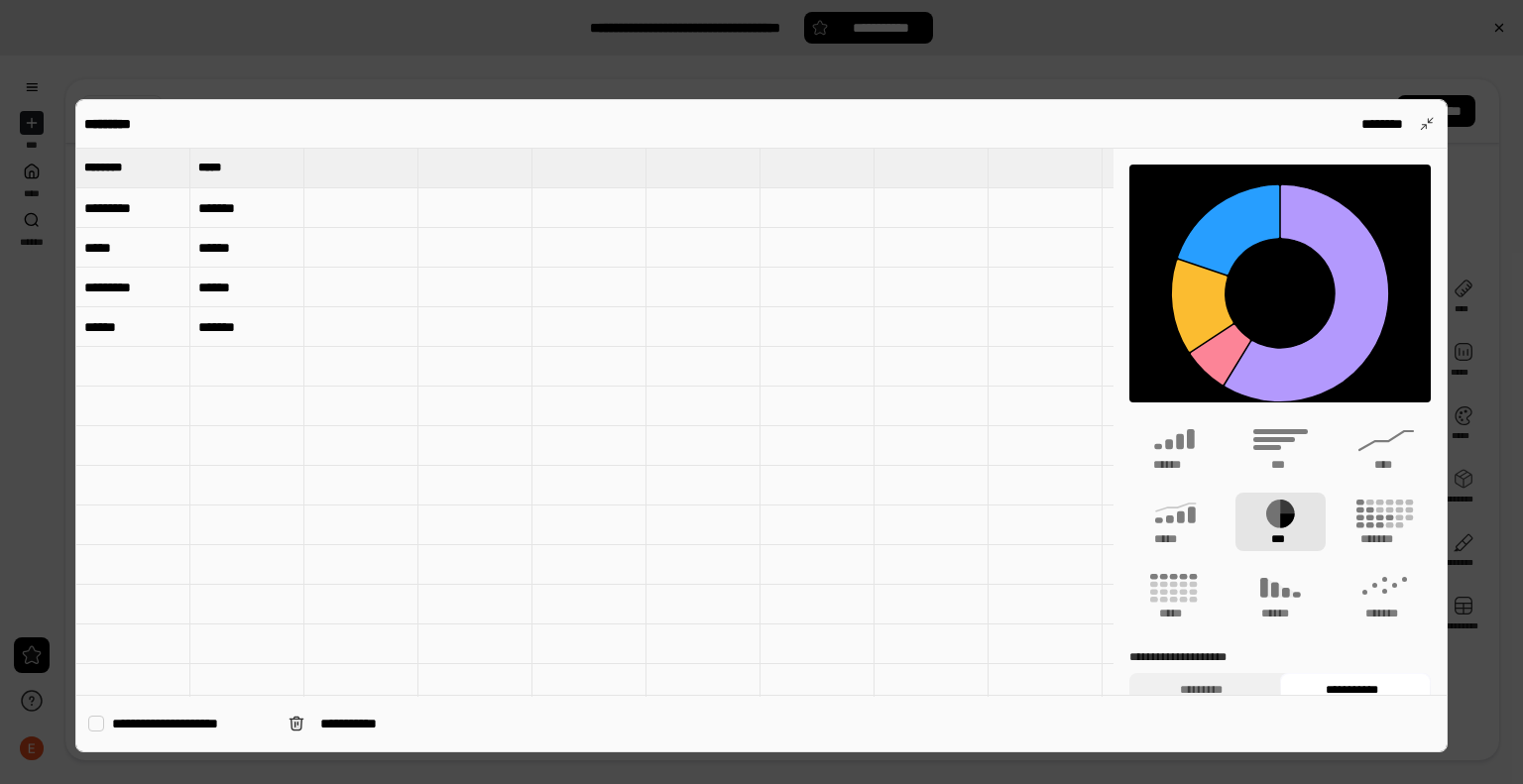 click on "*******" at bounding box center [247, 208] 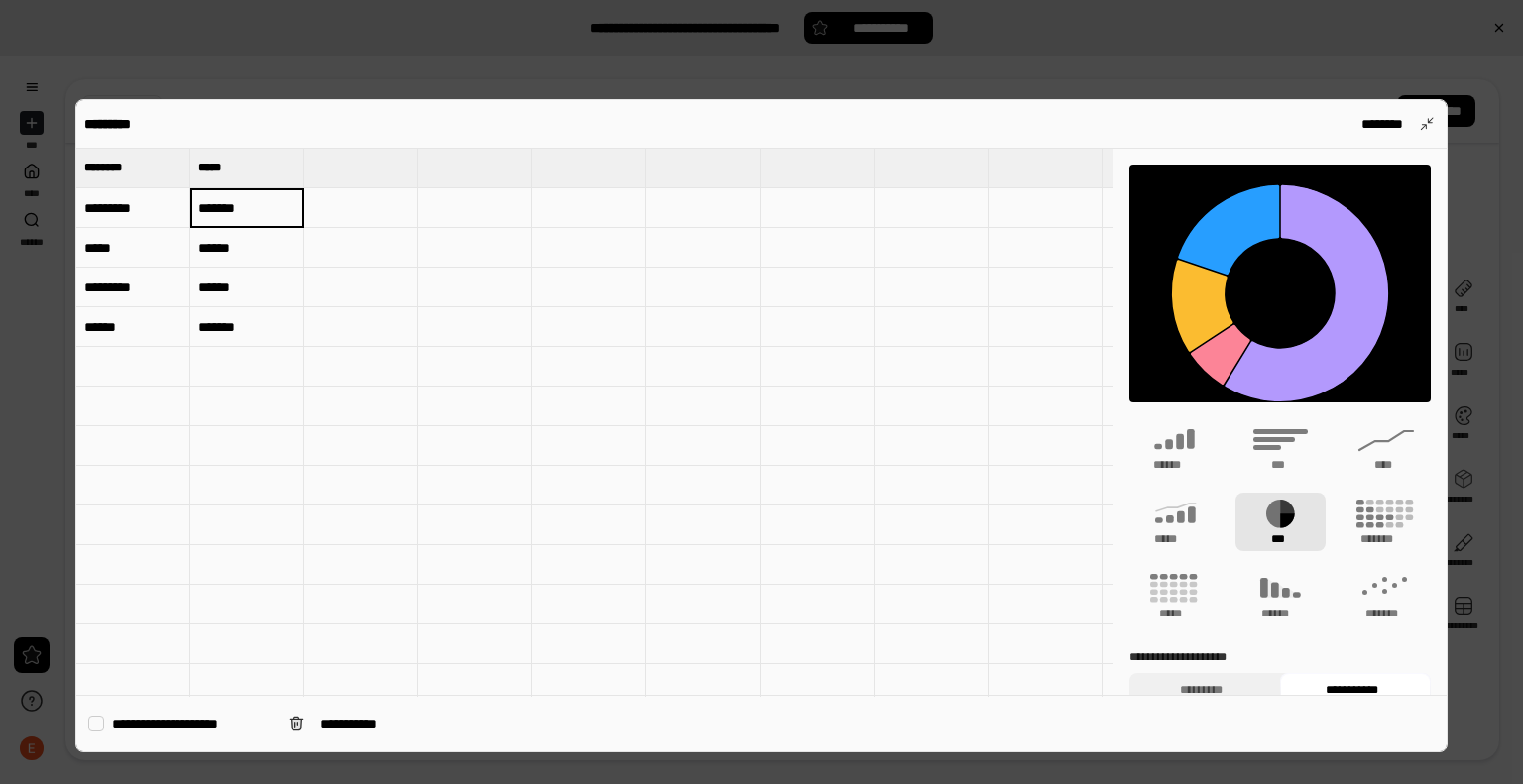 click on "*********" at bounding box center (133, 208) 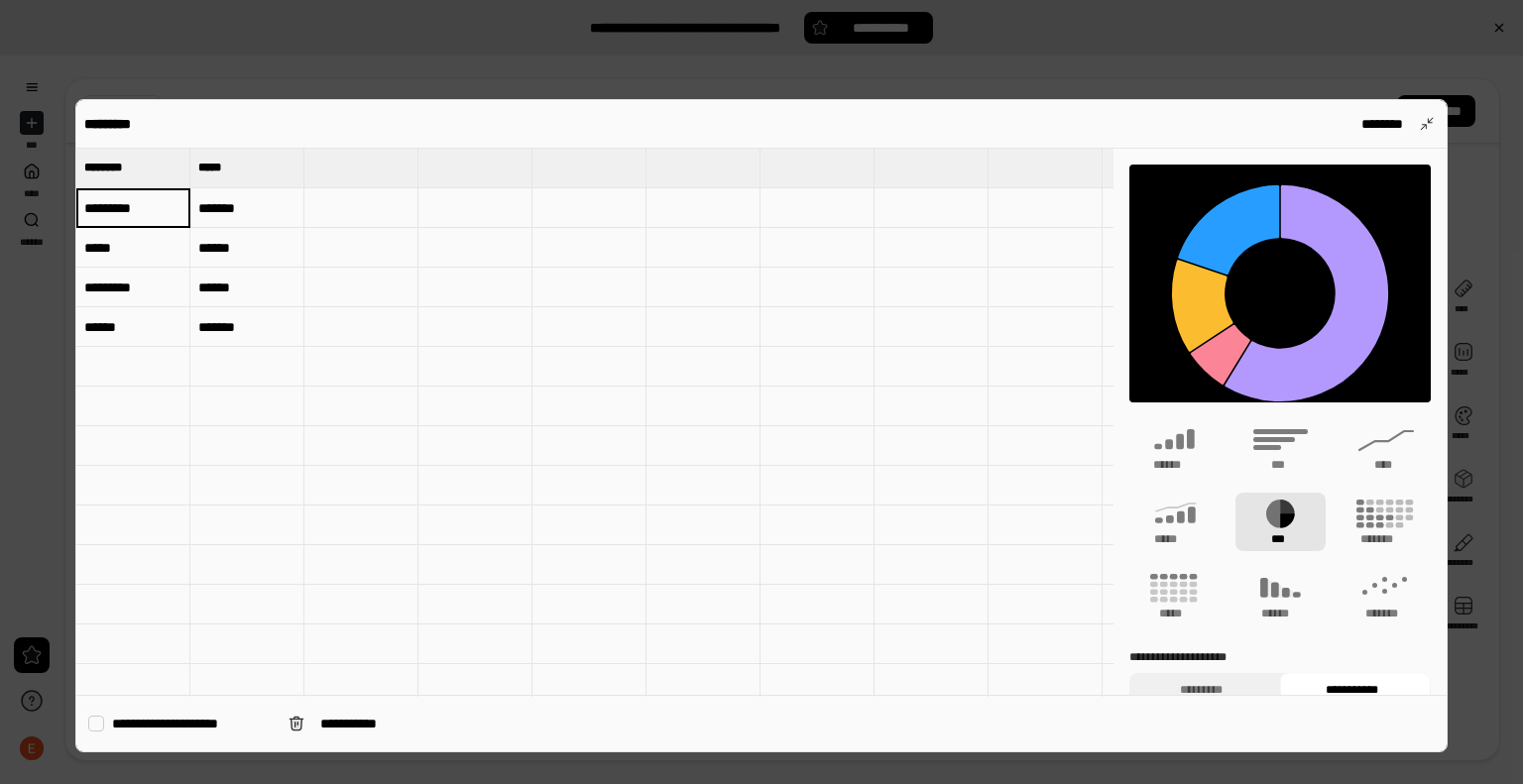 type on "*" 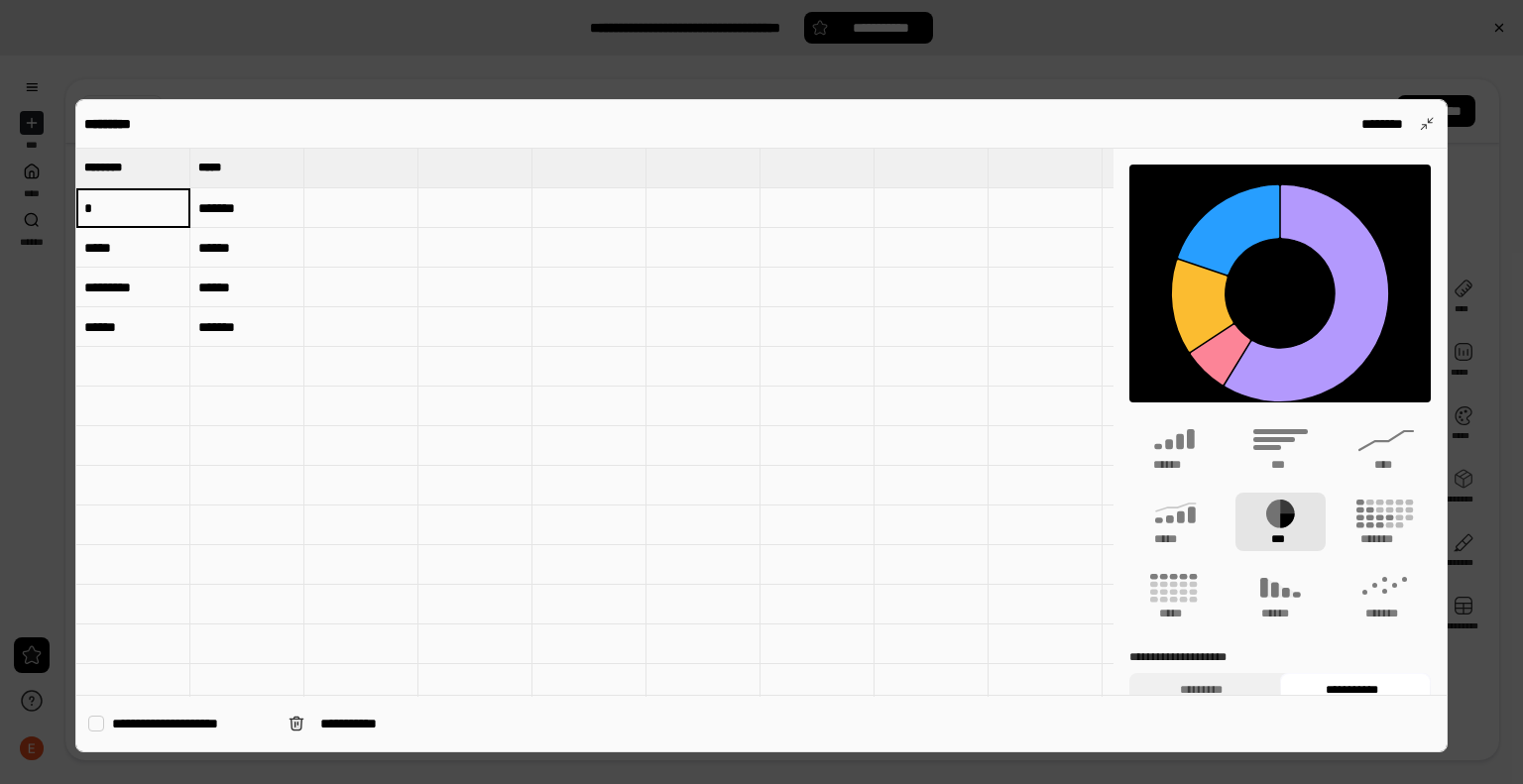 click on "*" at bounding box center [133, 207] 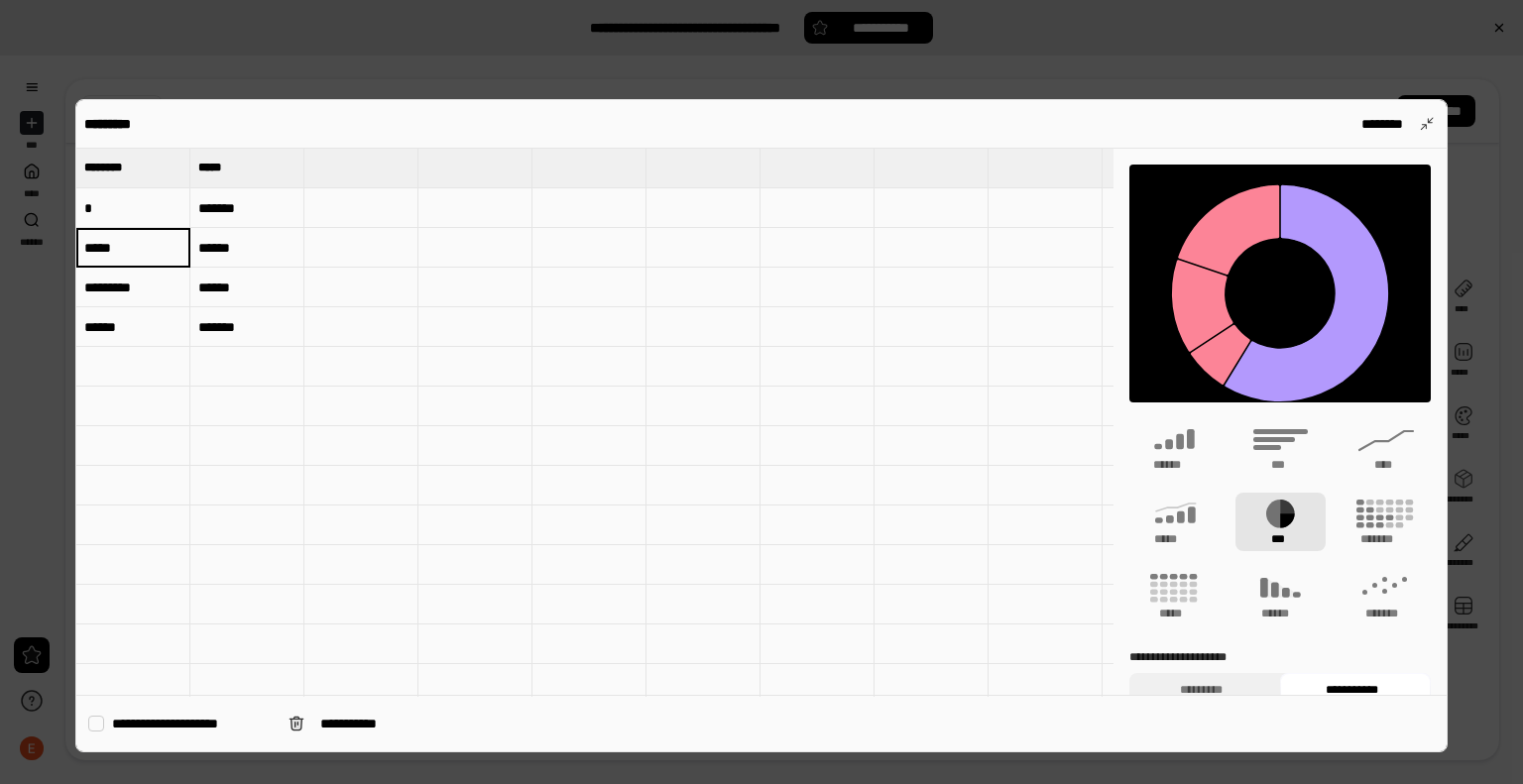 type on "*" 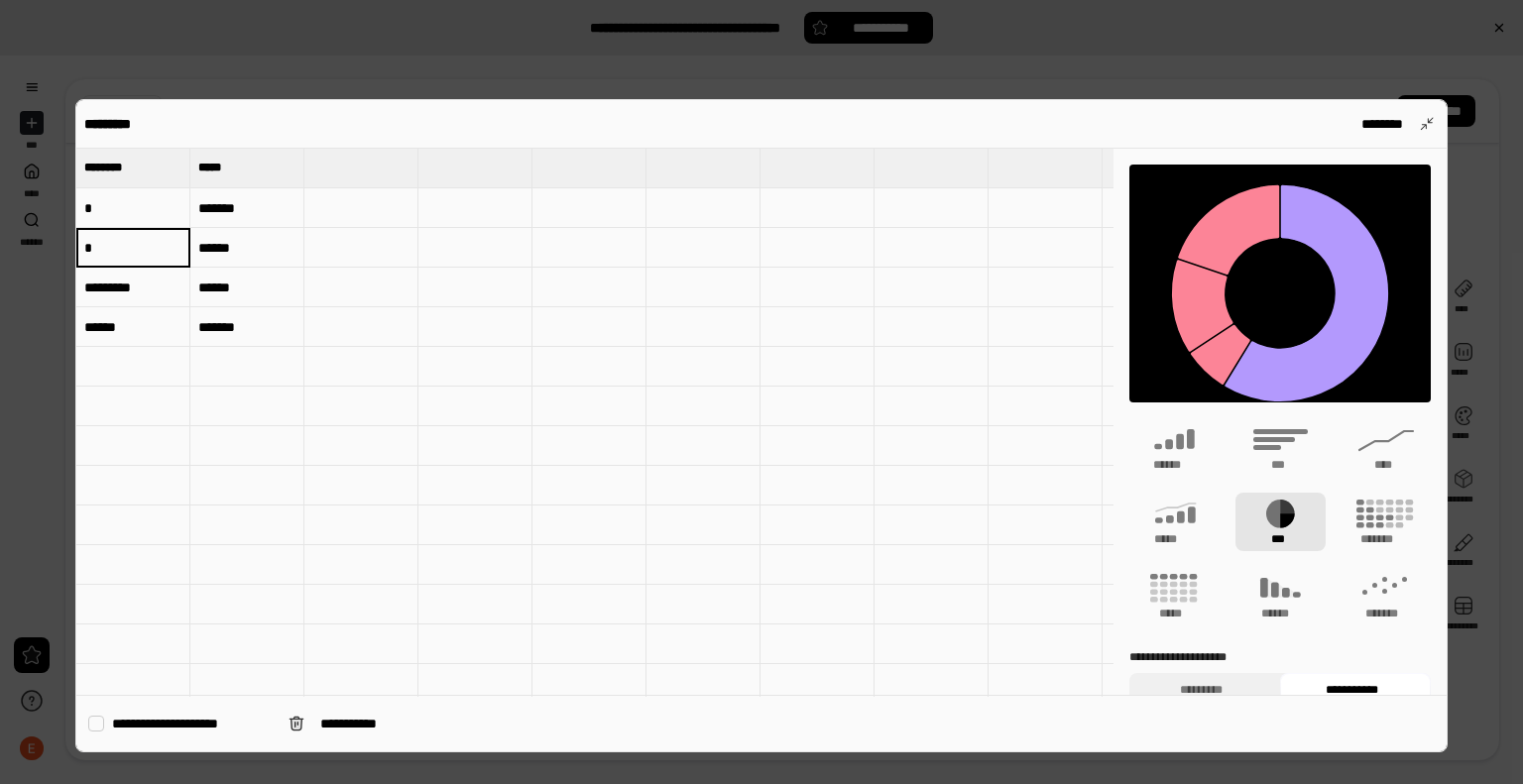 click on "*********" at bounding box center (133, 287) 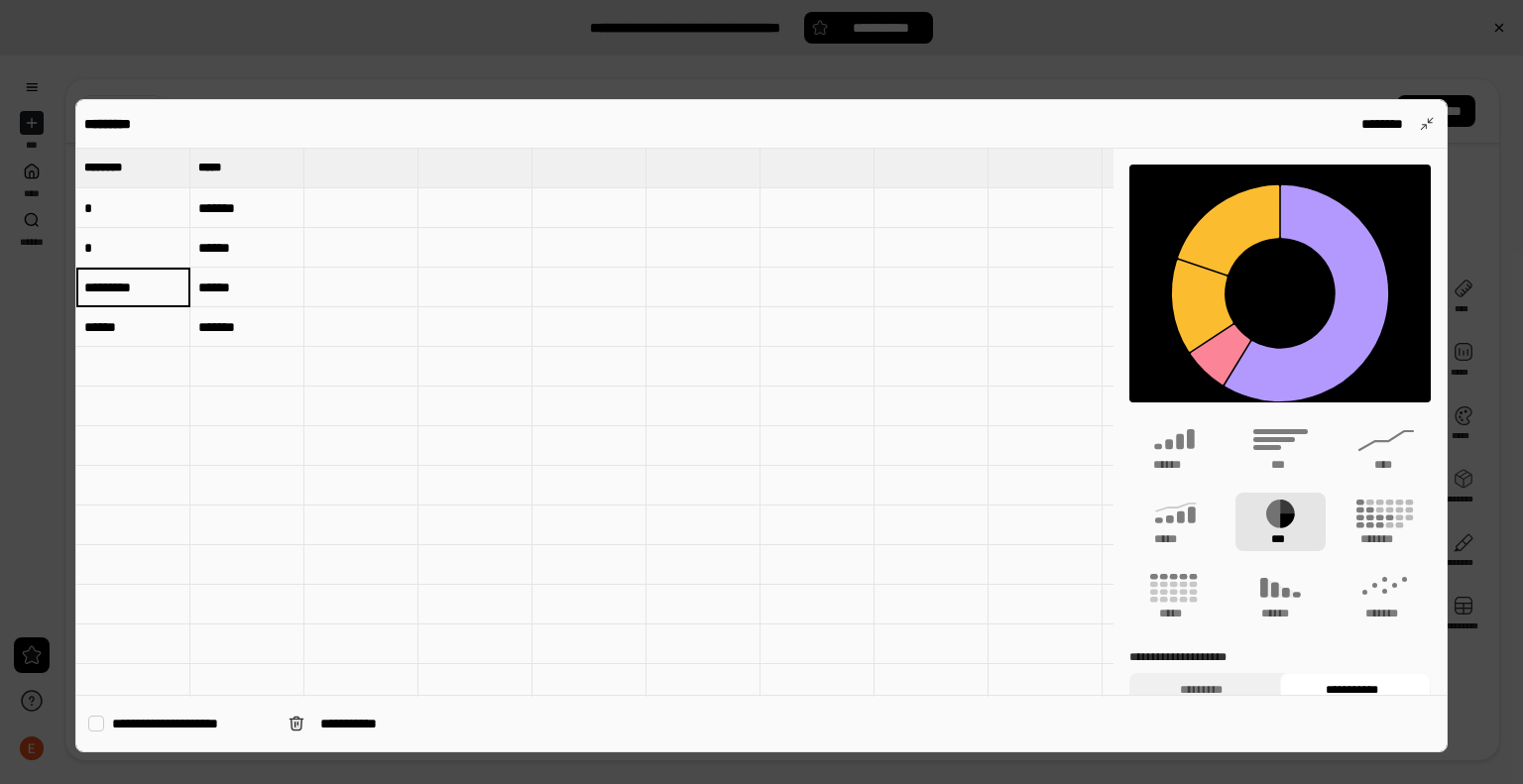 type 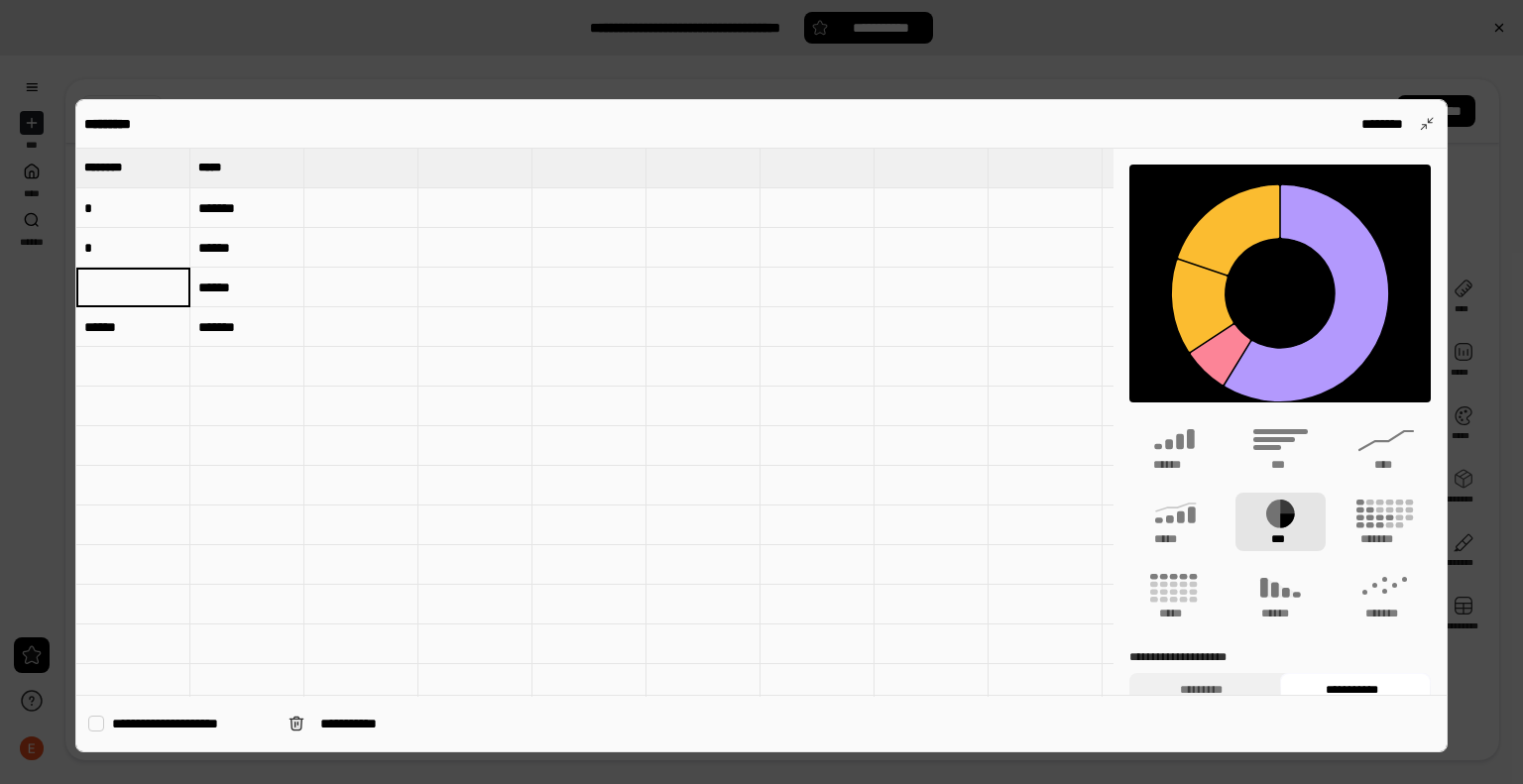 click on "******" at bounding box center [133, 327] 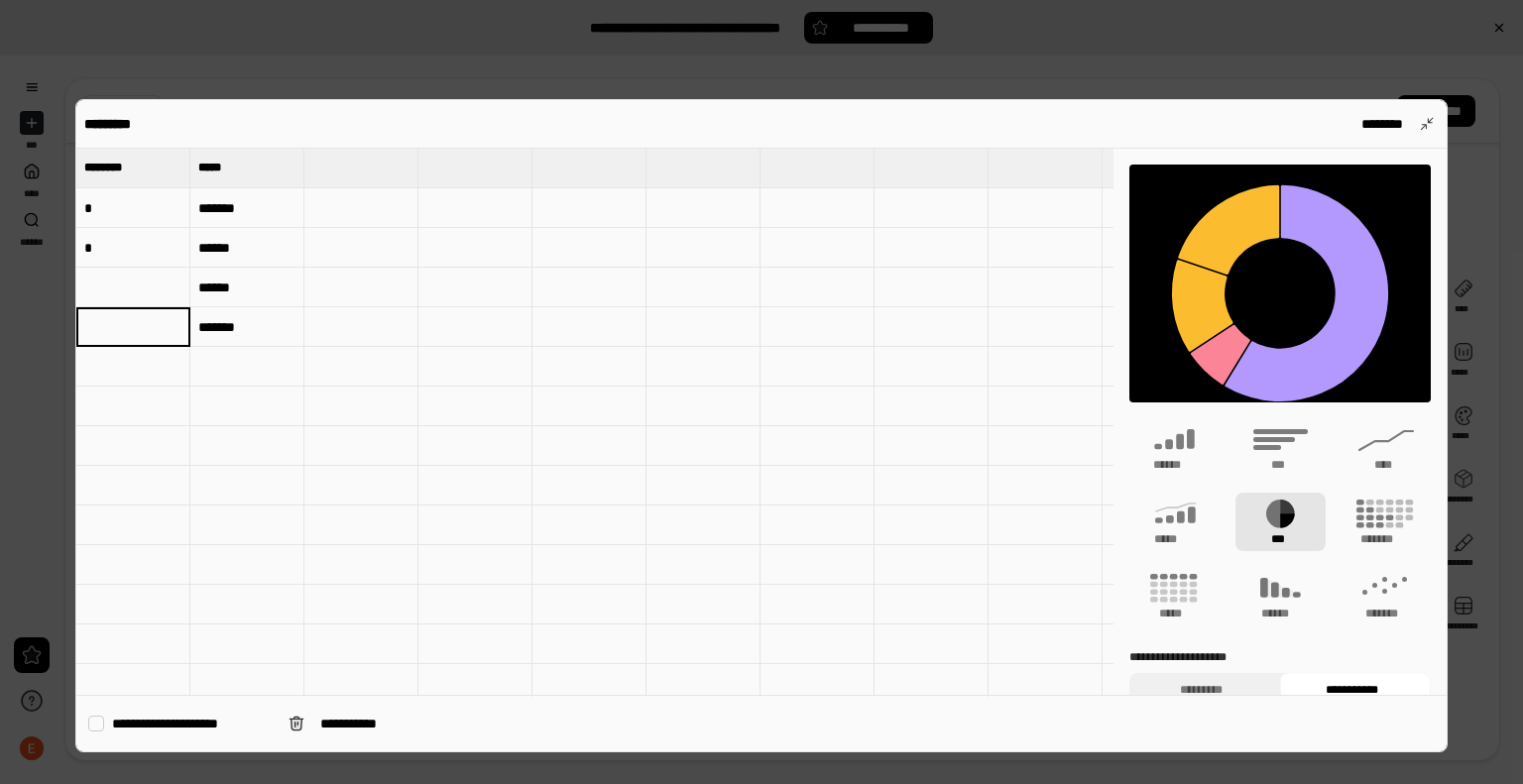type 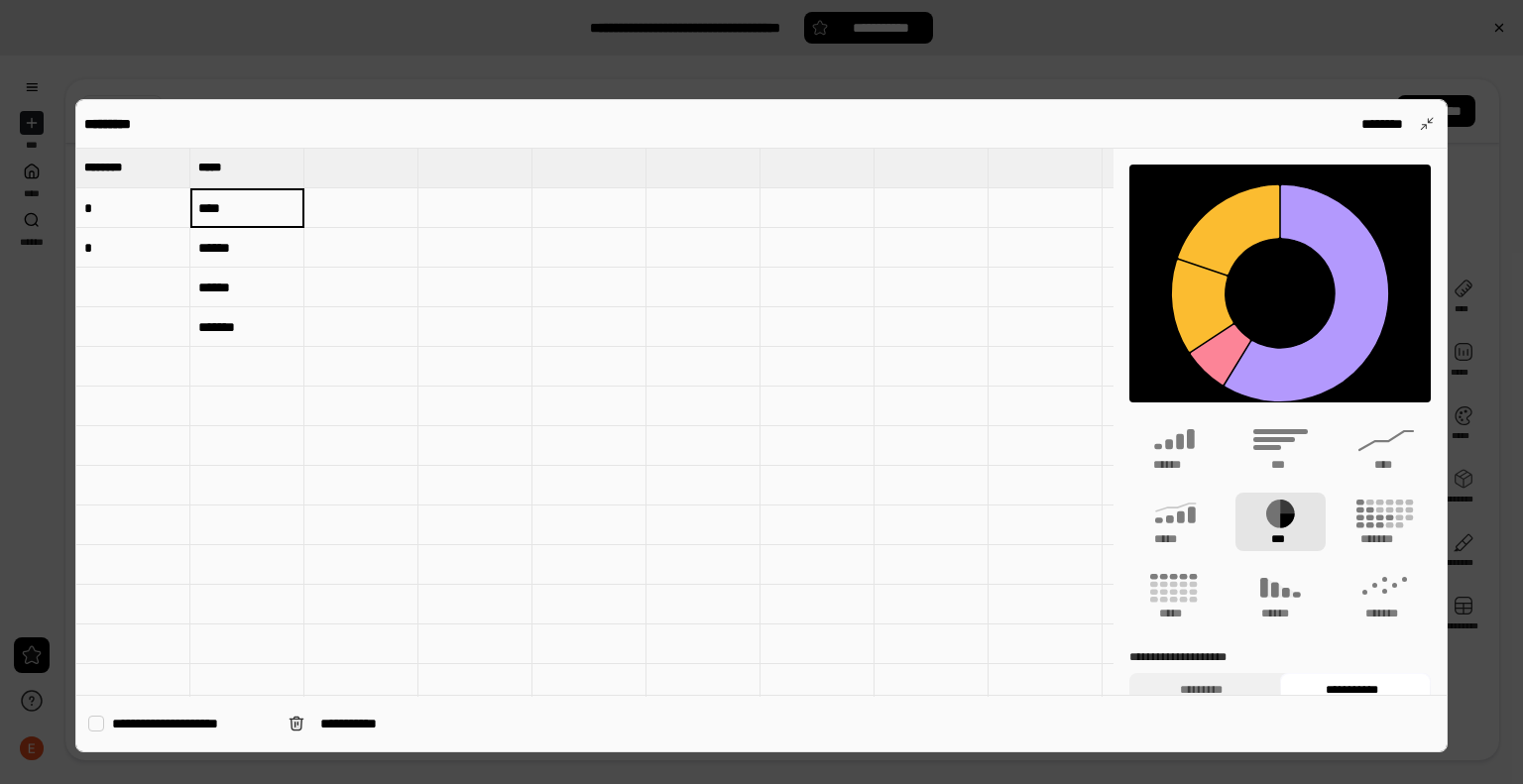 type on "****" 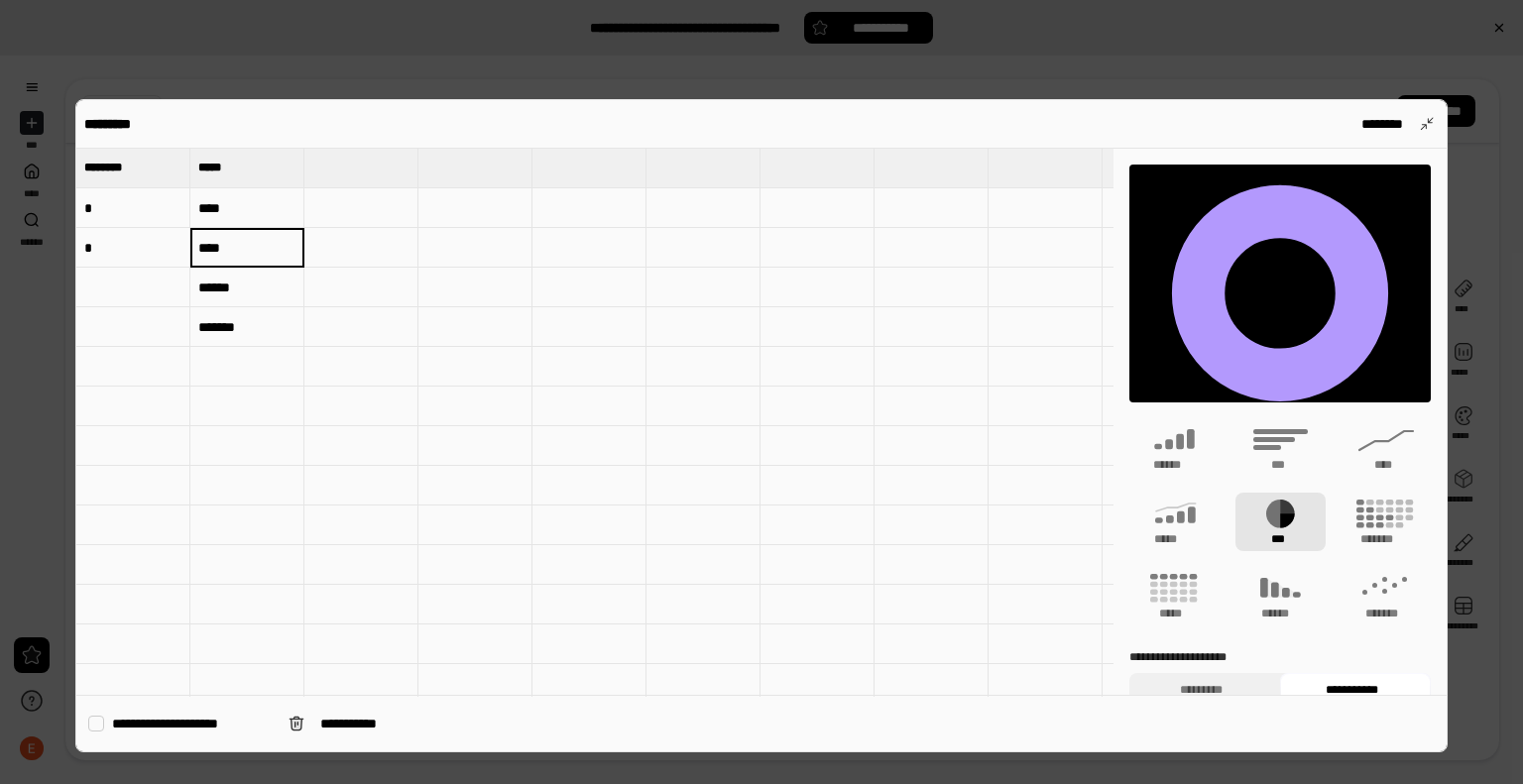 type on "****" 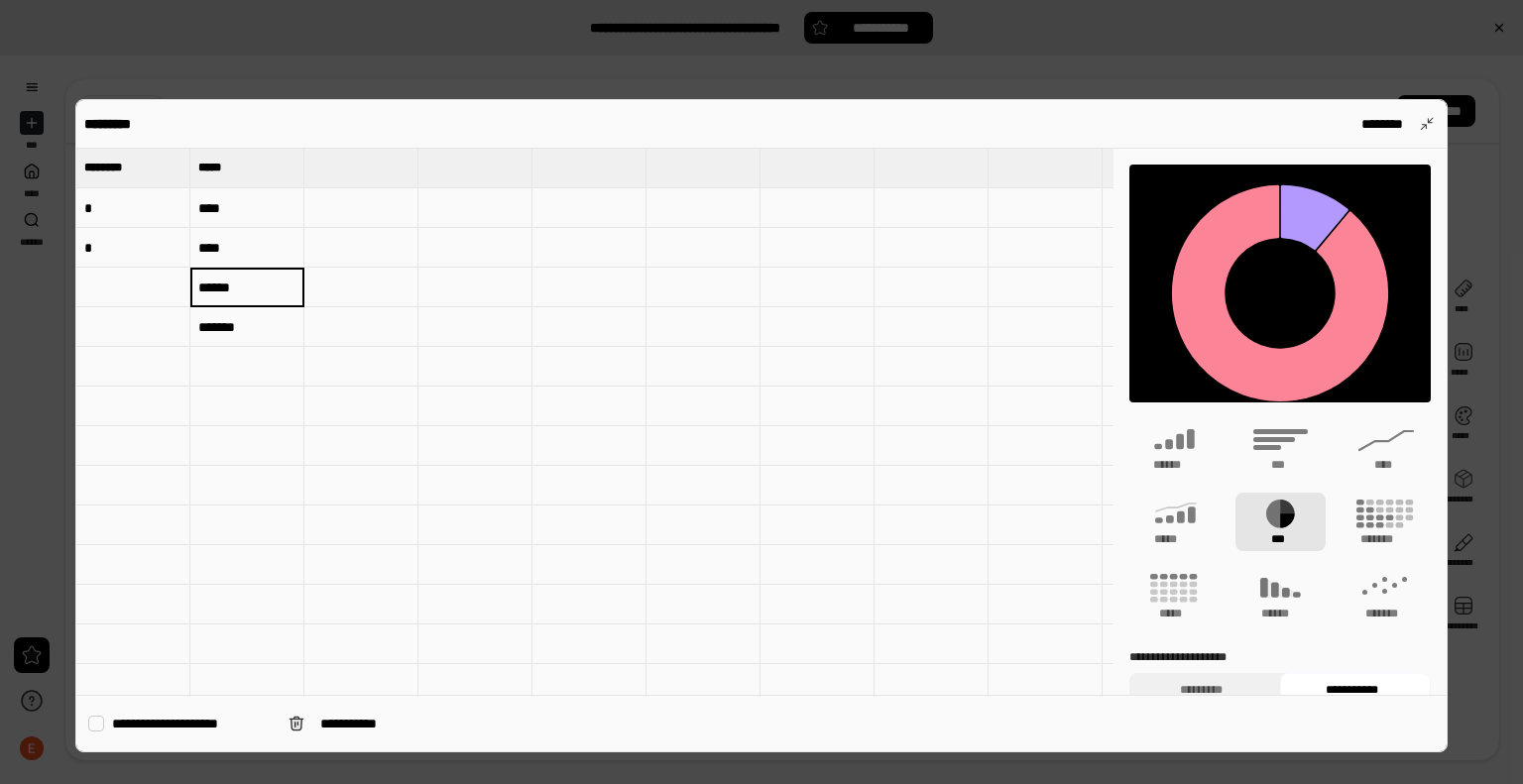 type 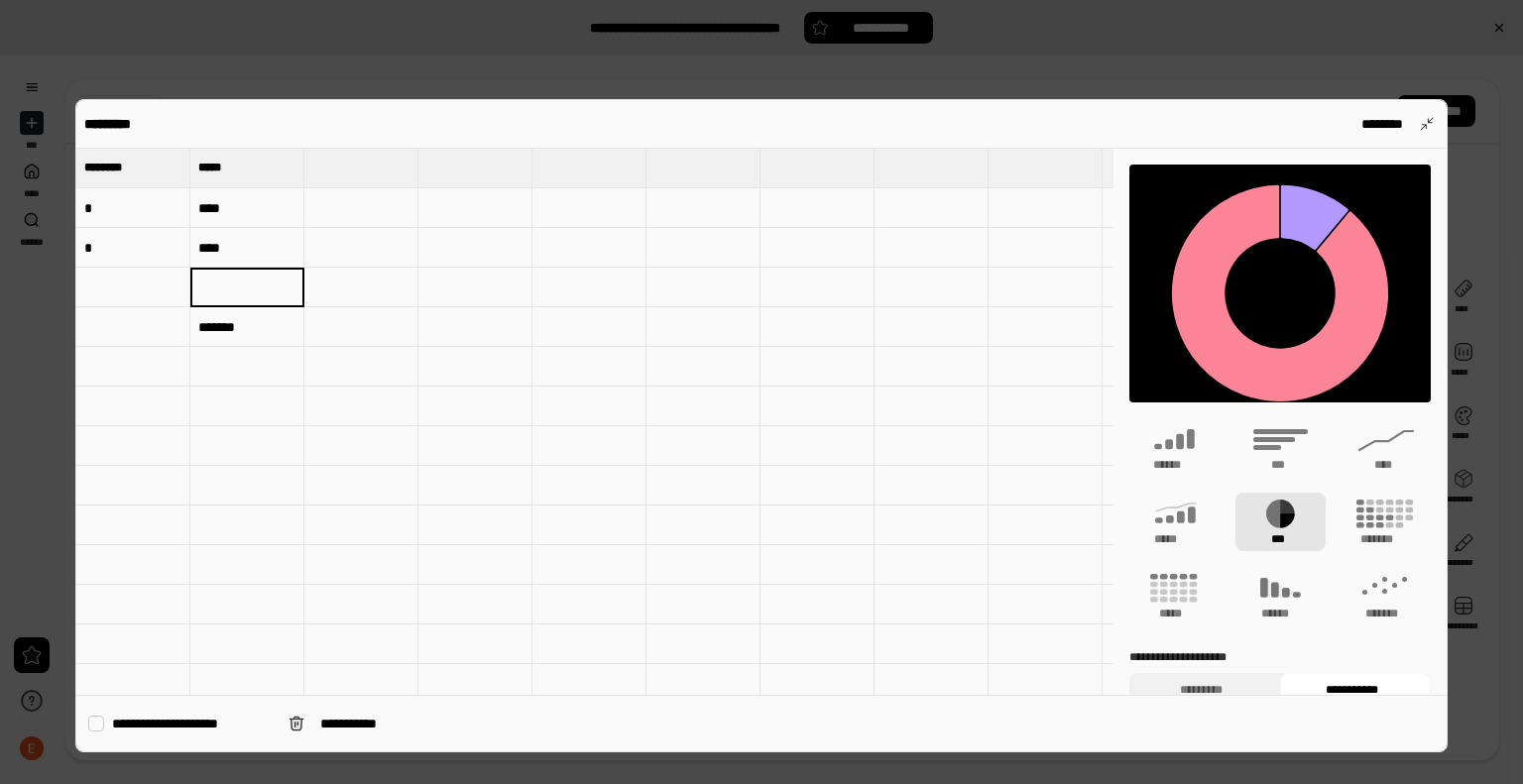 click on "*******" at bounding box center (247, 327) 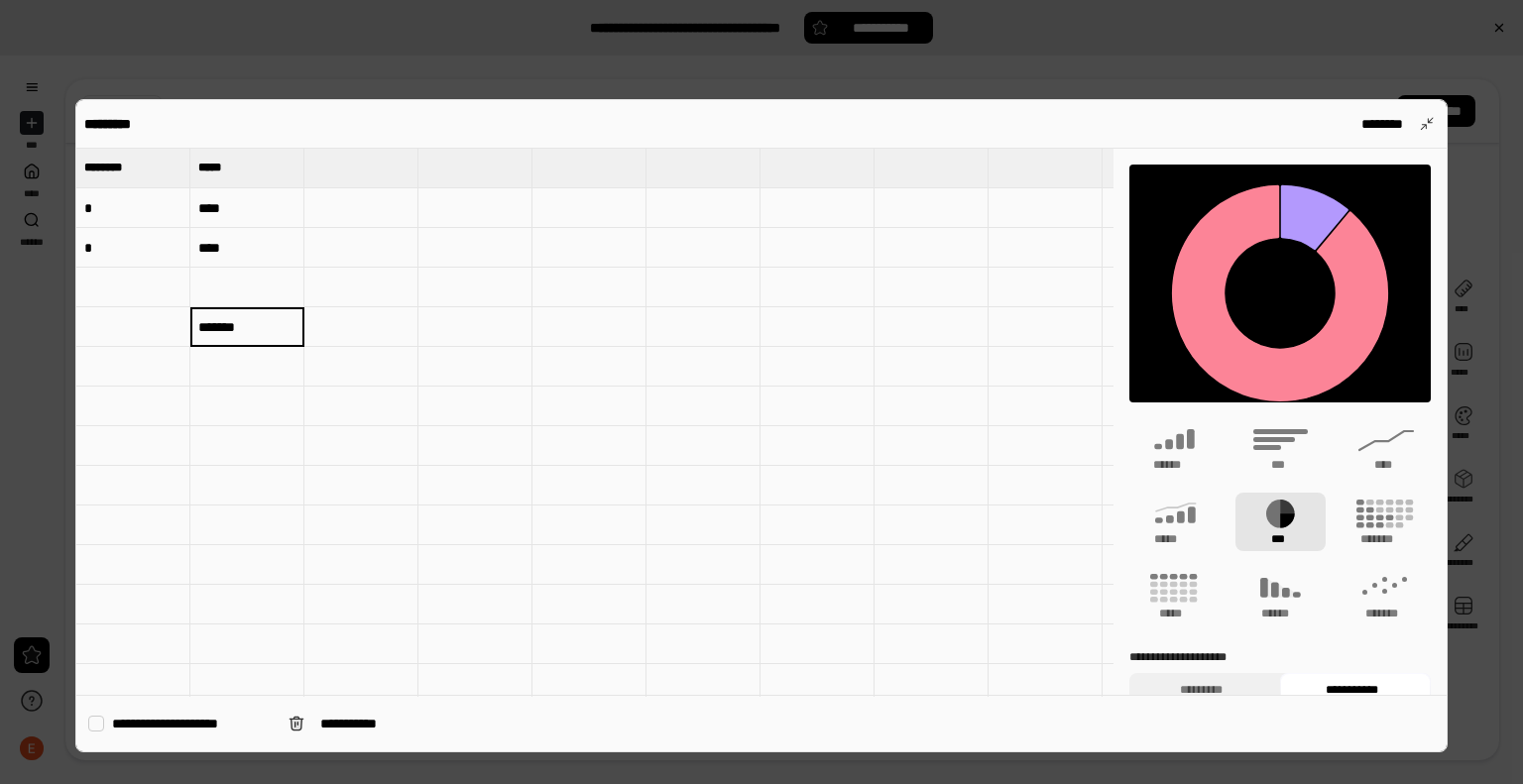 type 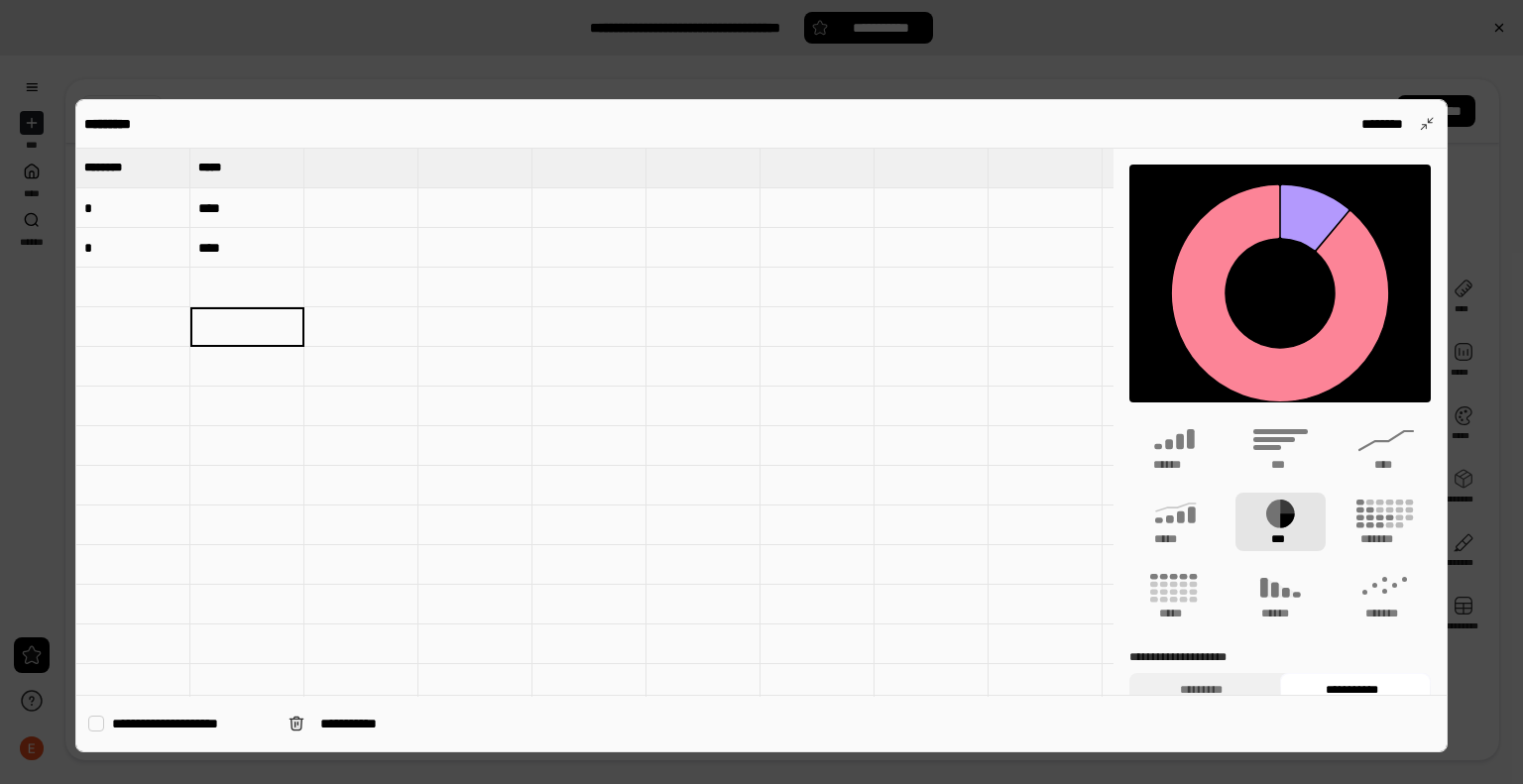 click at bounding box center (817, 446) 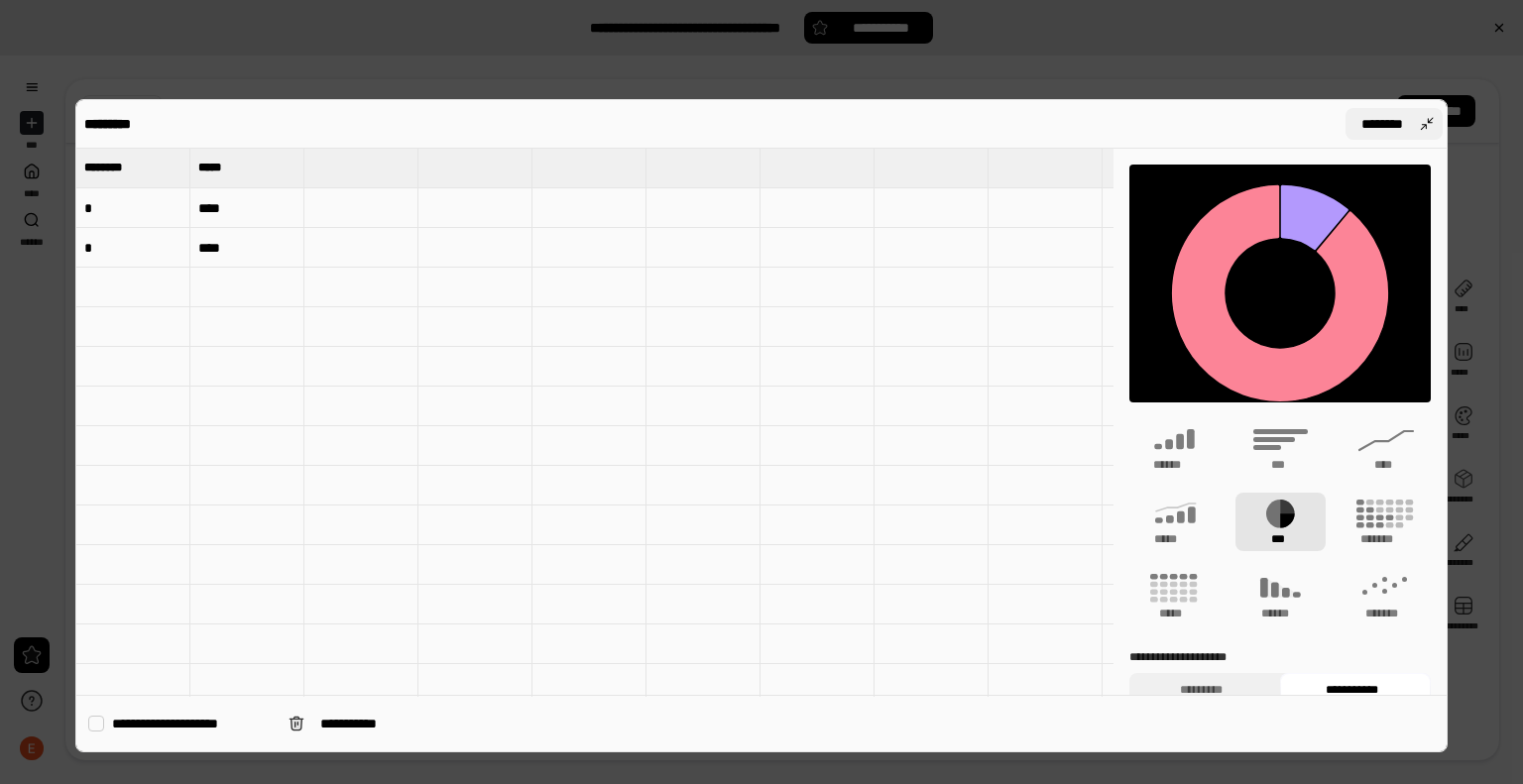 click on "********" at bounding box center [1394, 124] 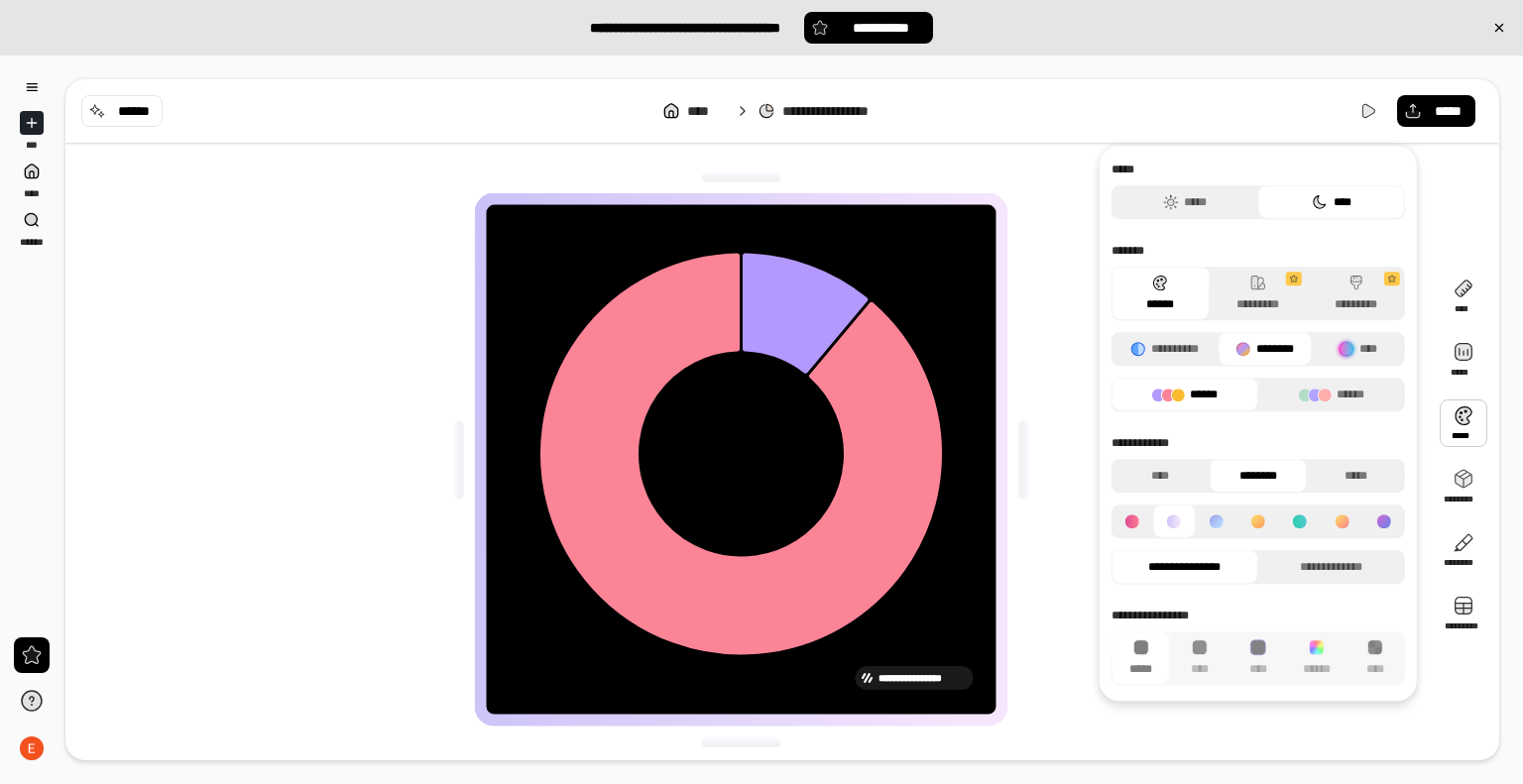 click at bounding box center (1464, 423) 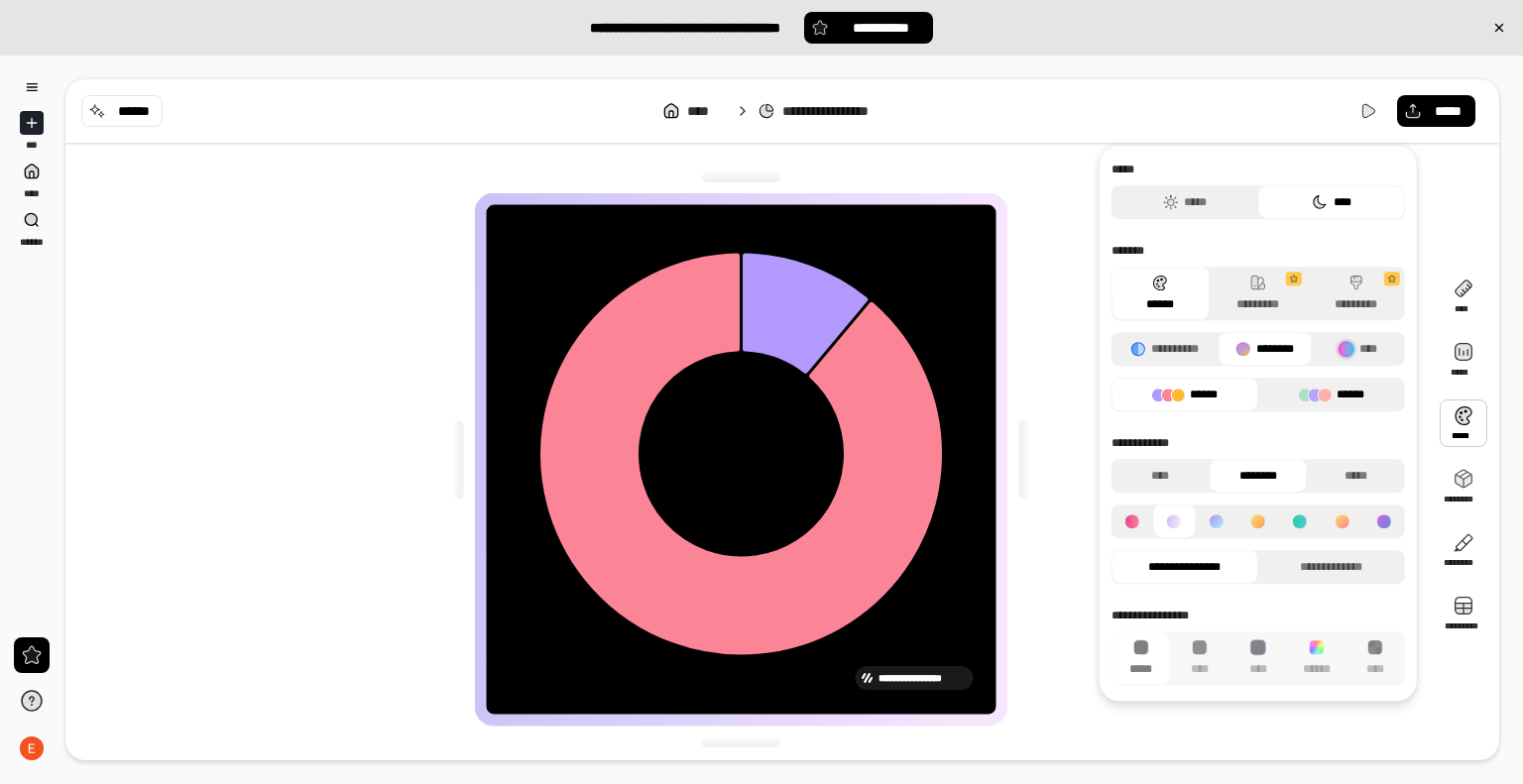 click on "******" at bounding box center (1332, 394) 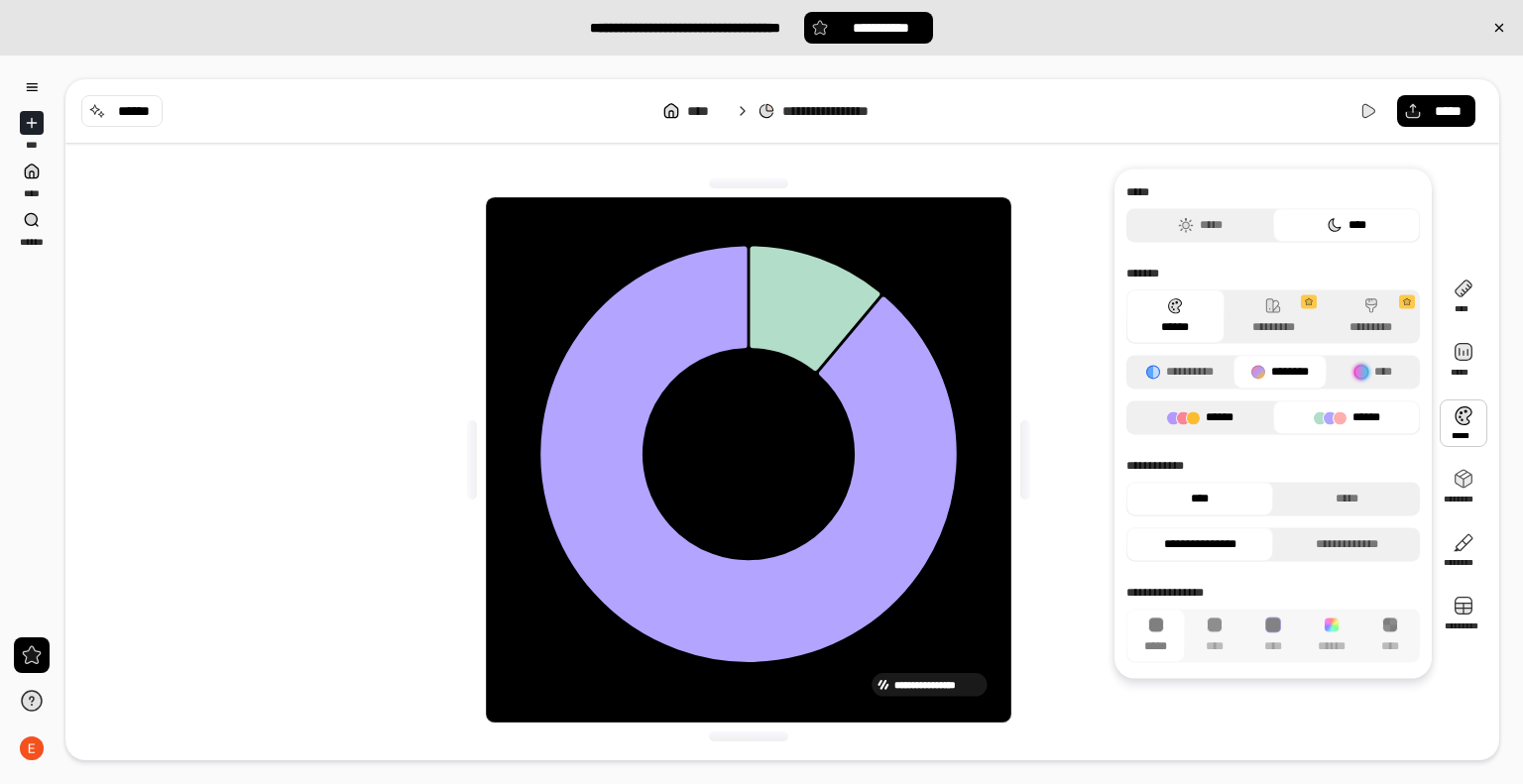 click on "******" at bounding box center (1200, 417) 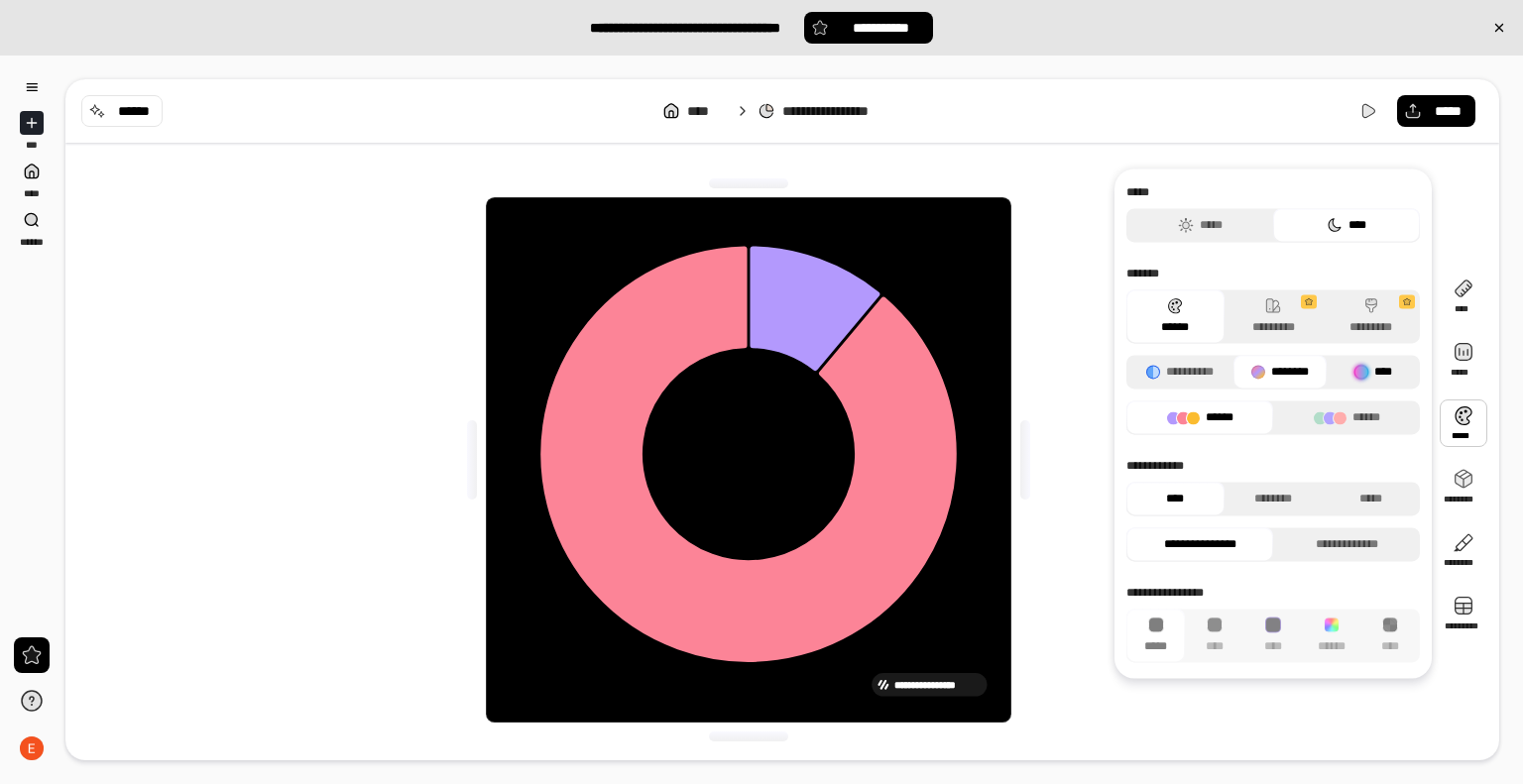 click on "****" at bounding box center [1373, 372] 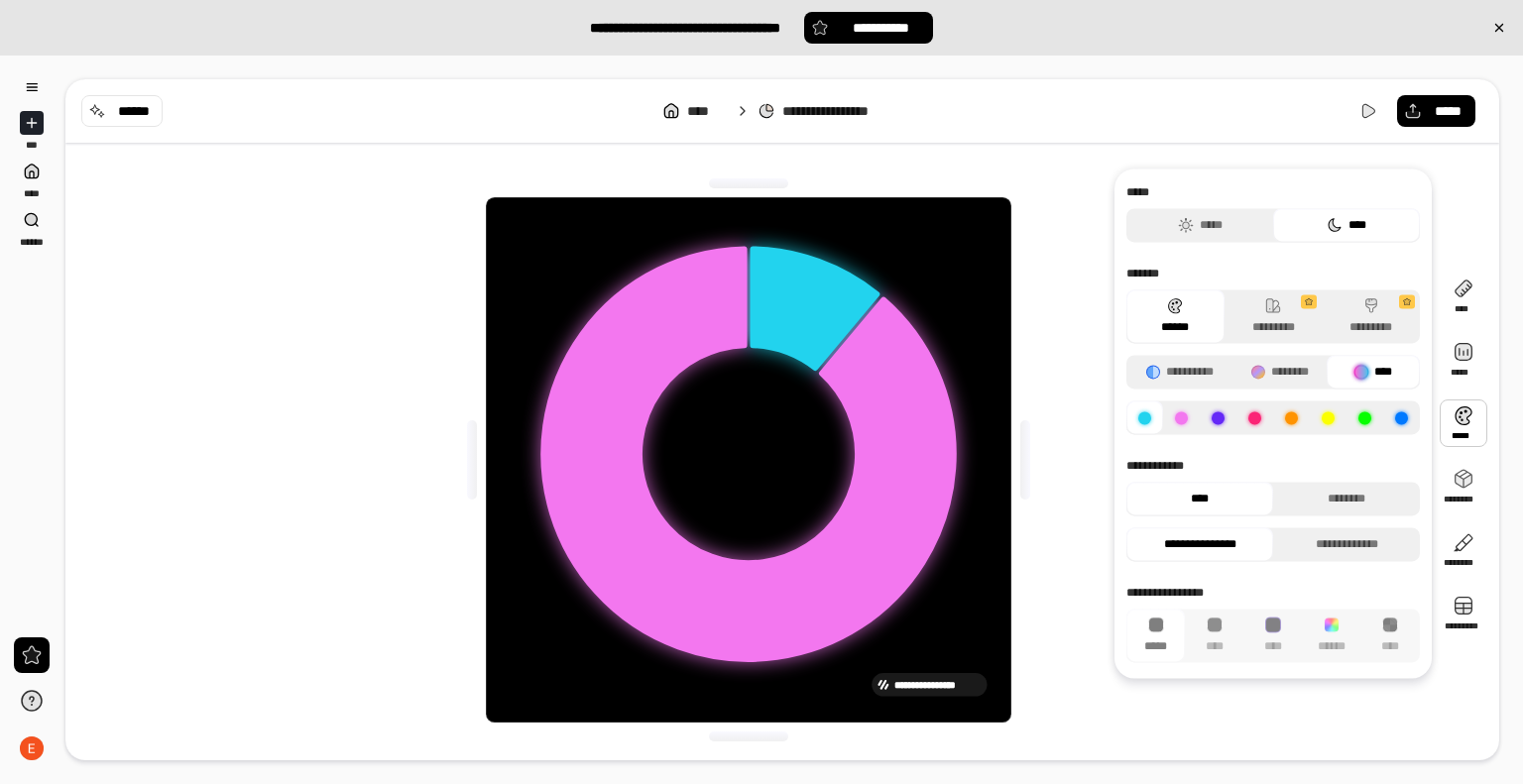 click on "**********" at bounding box center (1273, 350) 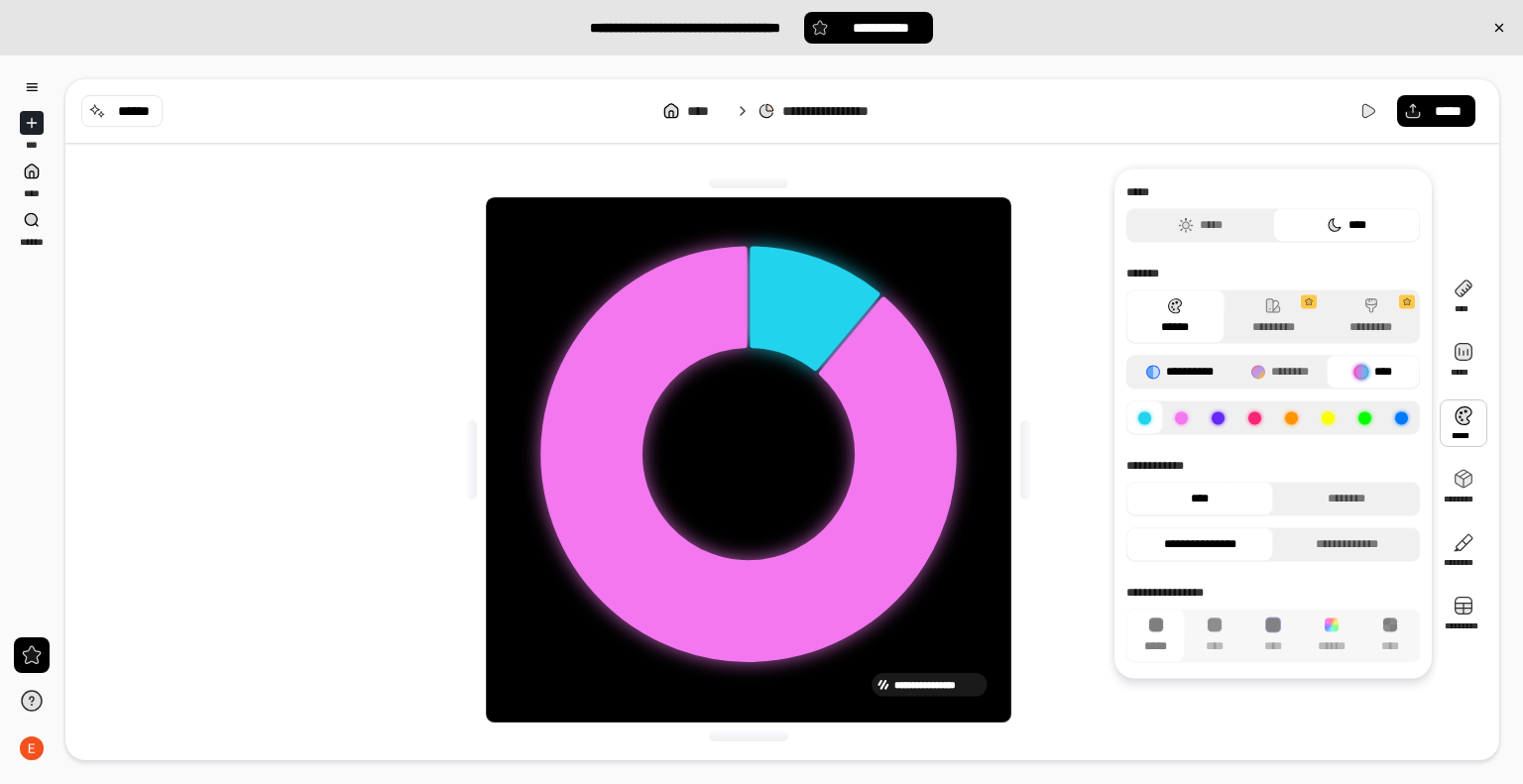 click on "**********" at bounding box center (1180, 372) 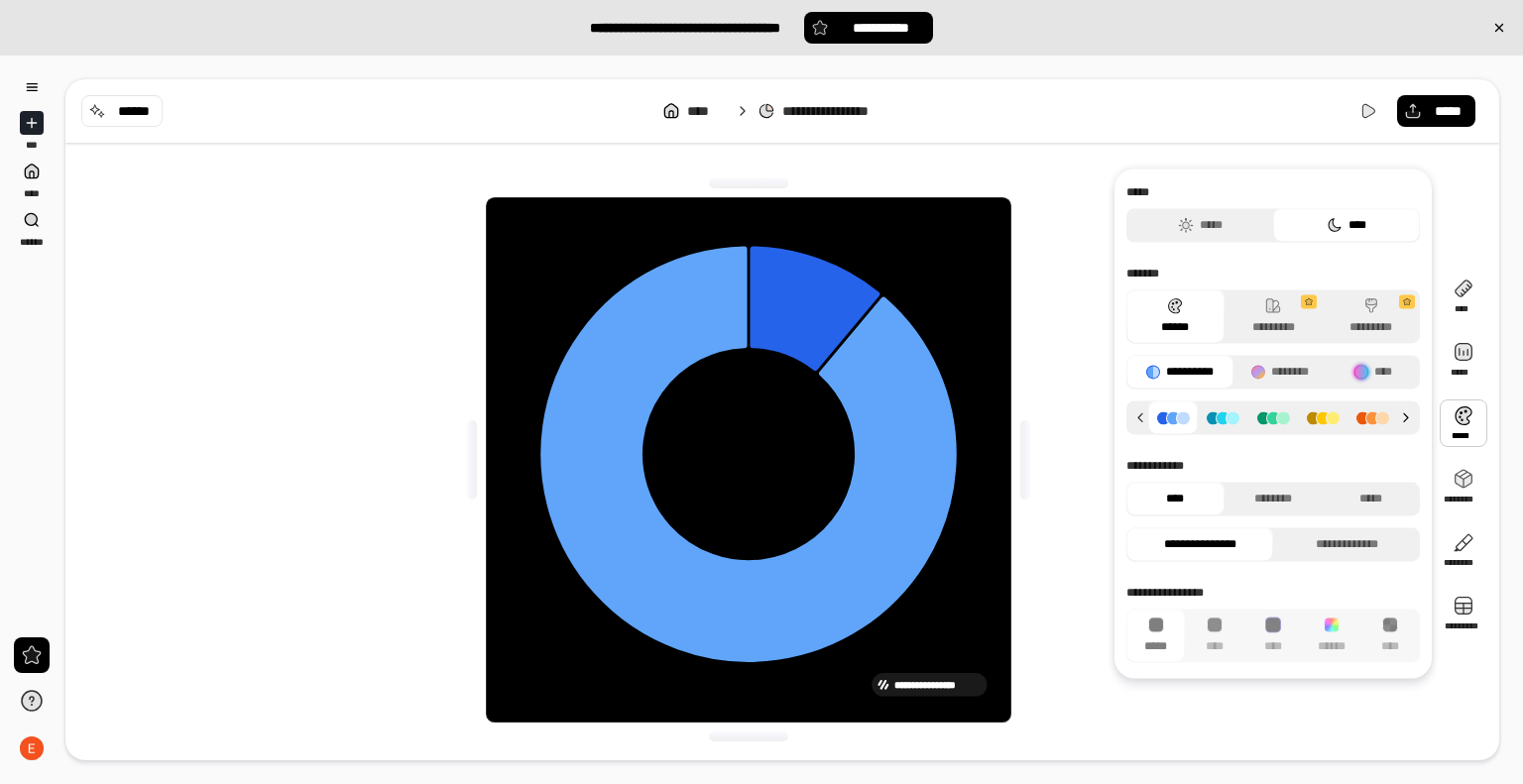 click 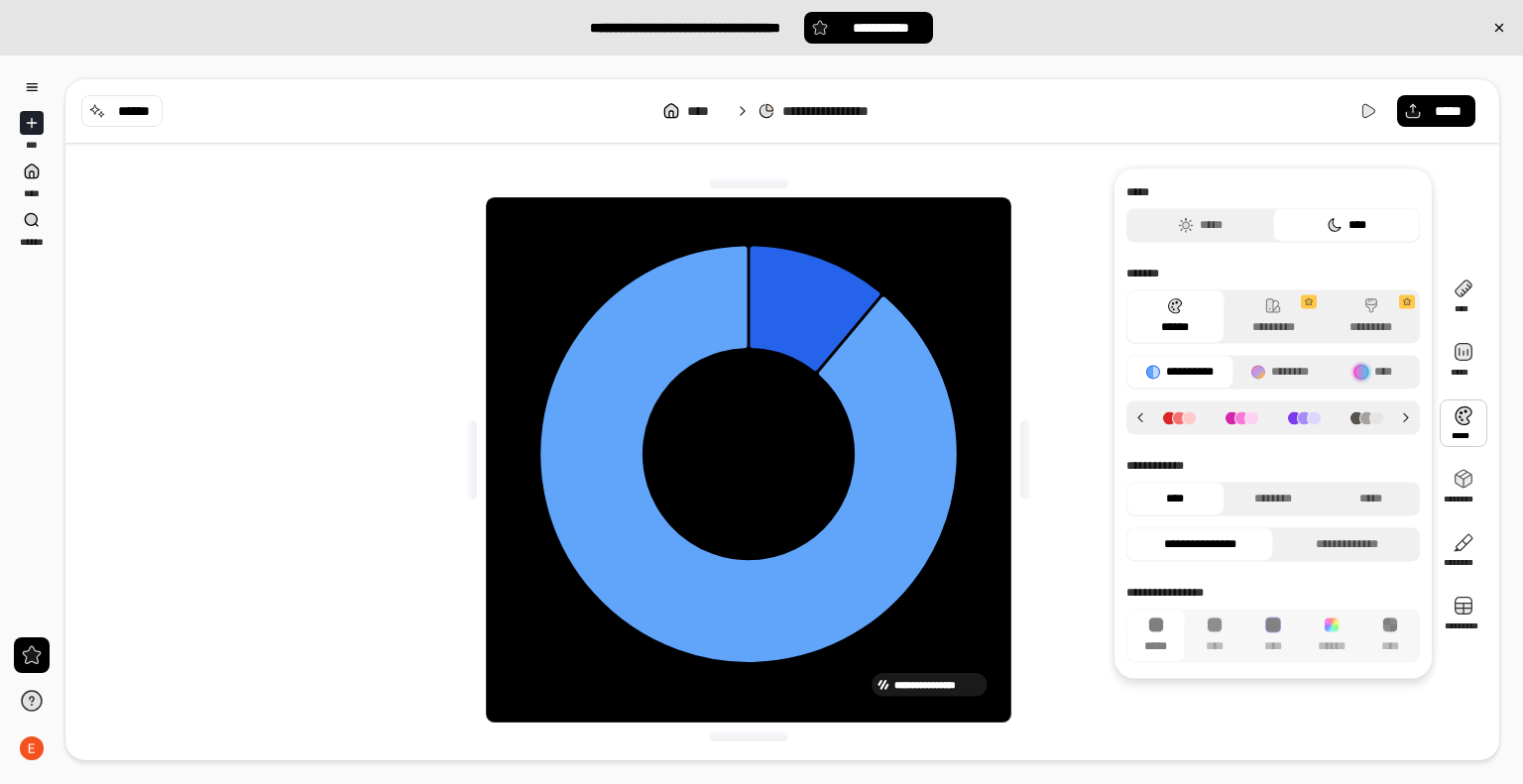 click 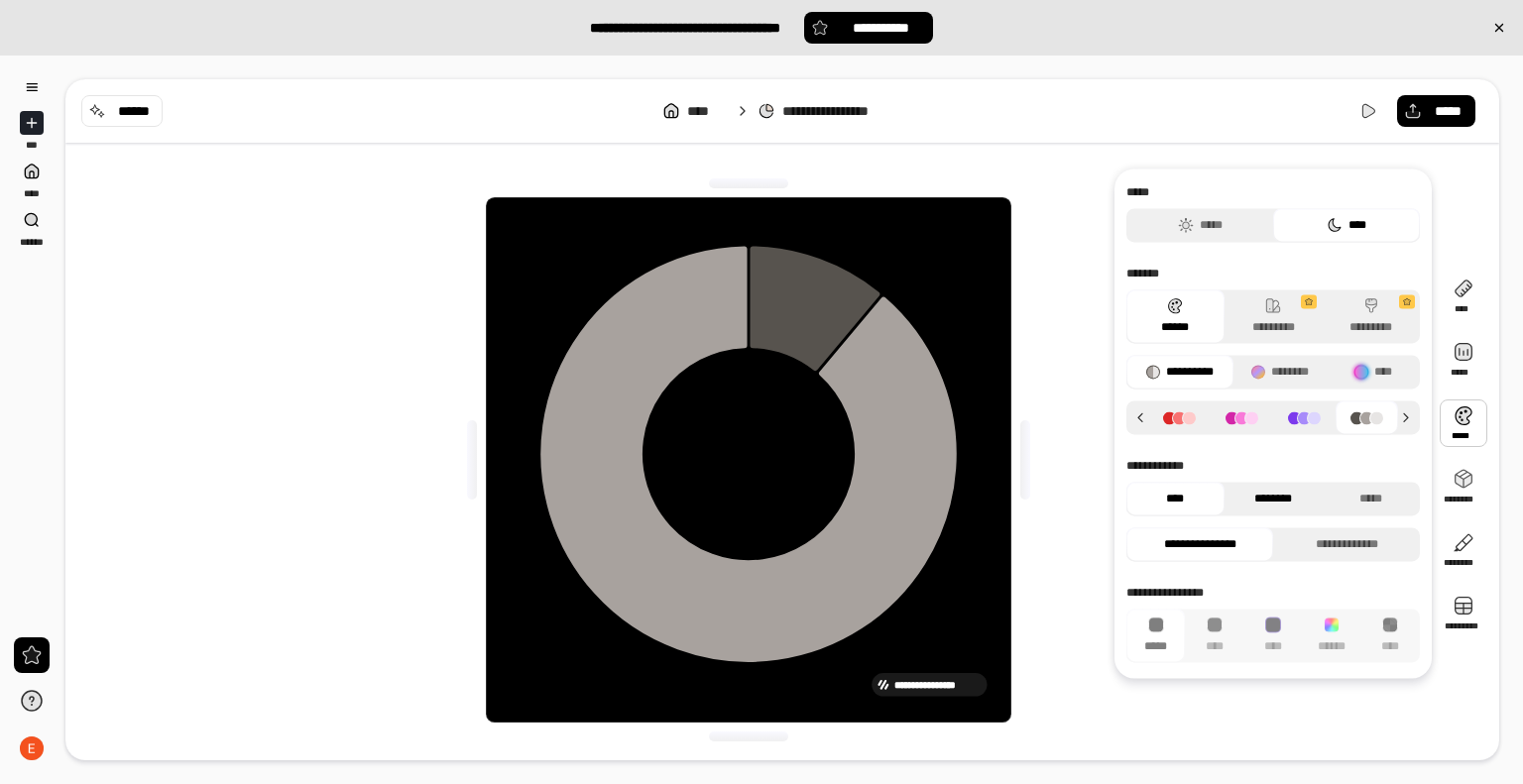 click on "********" at bounding box center [1273, 499] 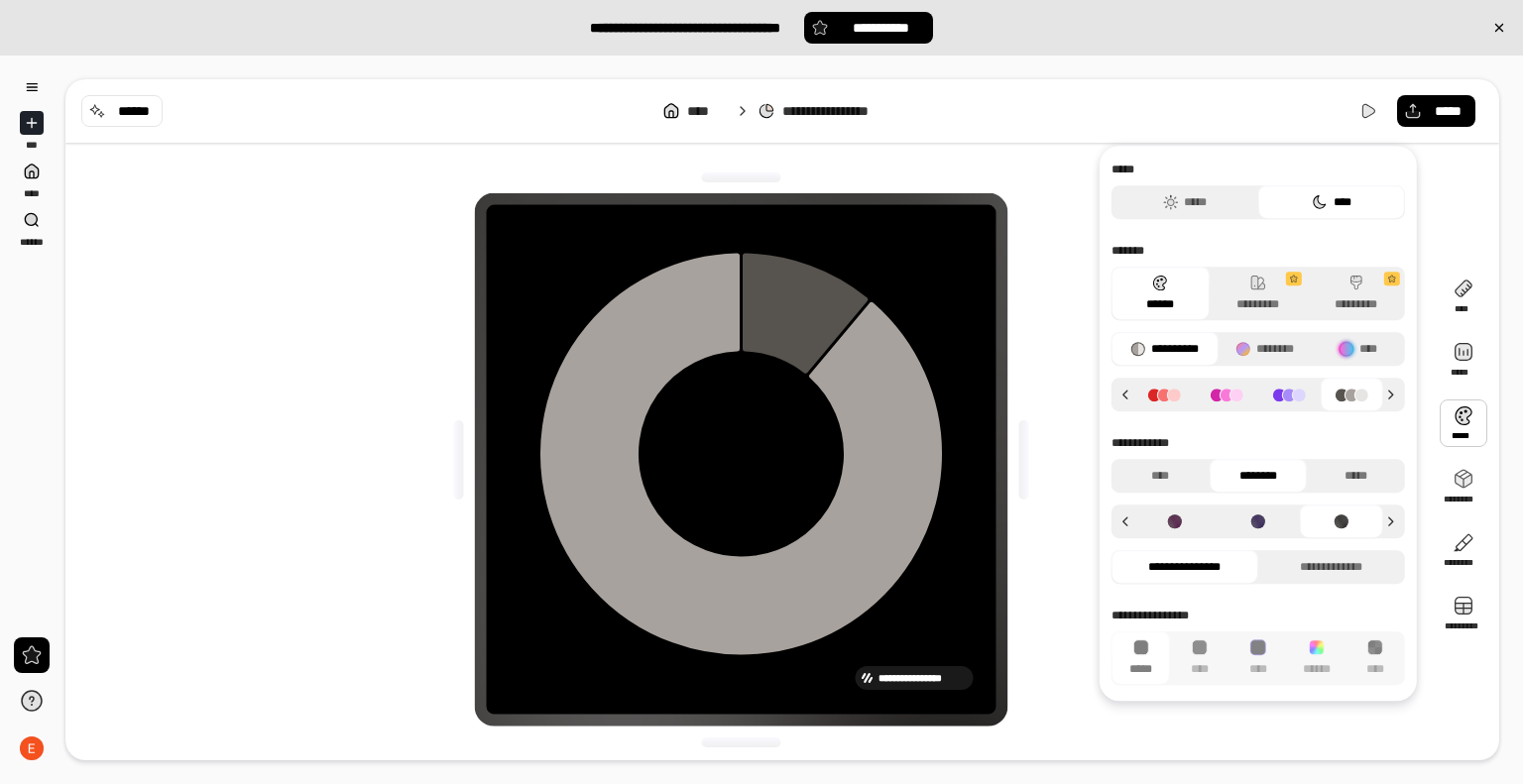 click on "**********" at bounding box center (1258, 509) 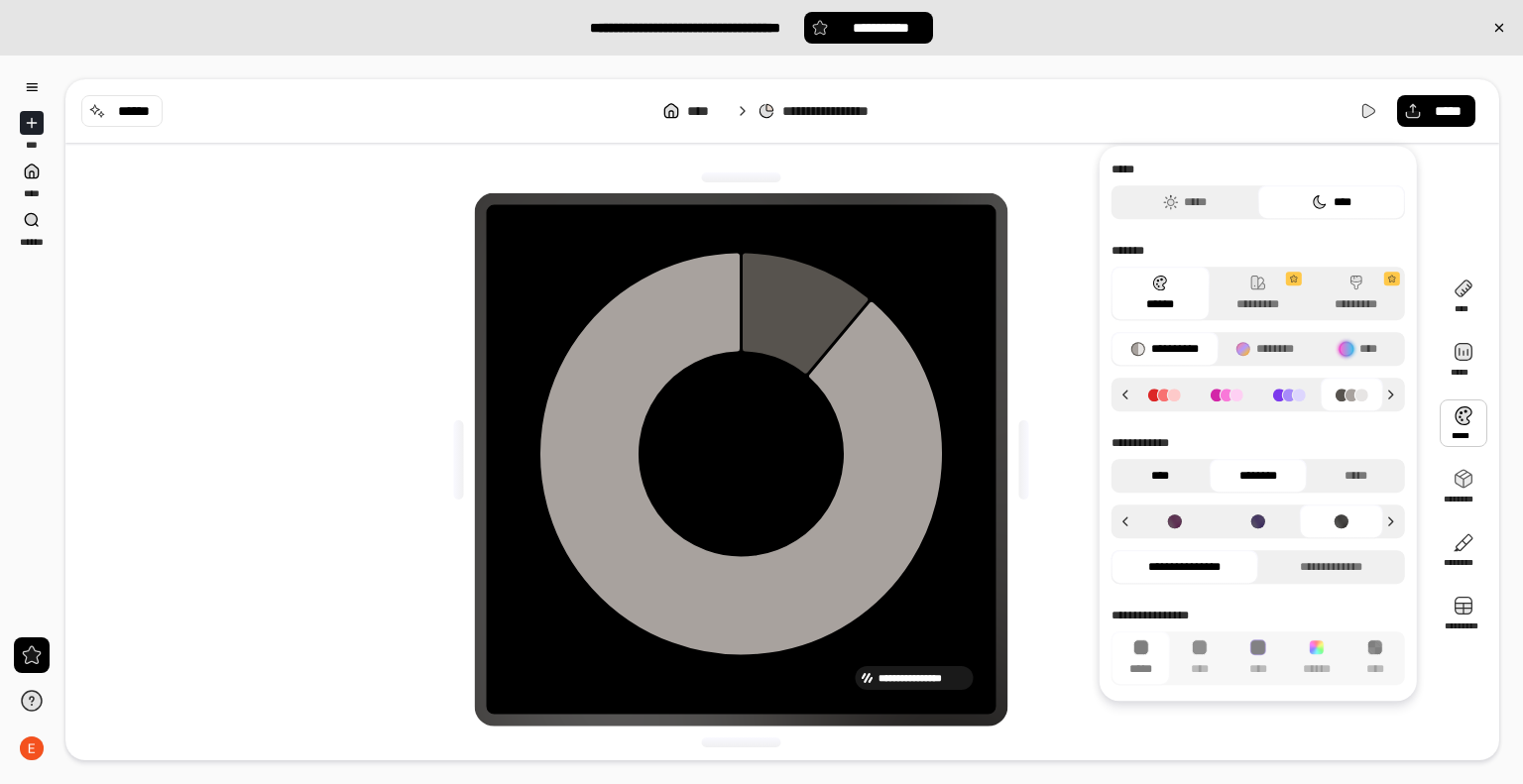 click on "****" at bounding box center (1160, 476) 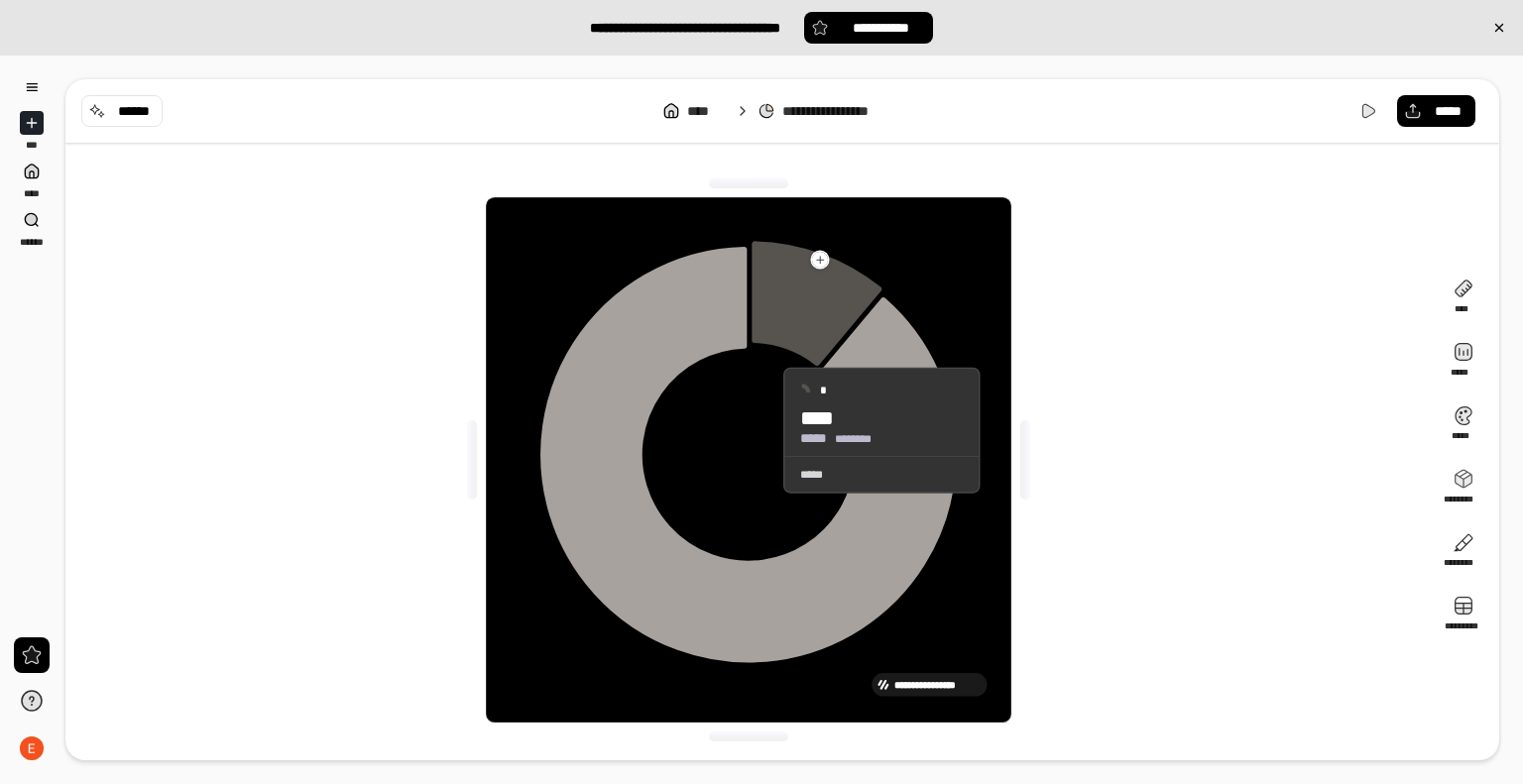 click 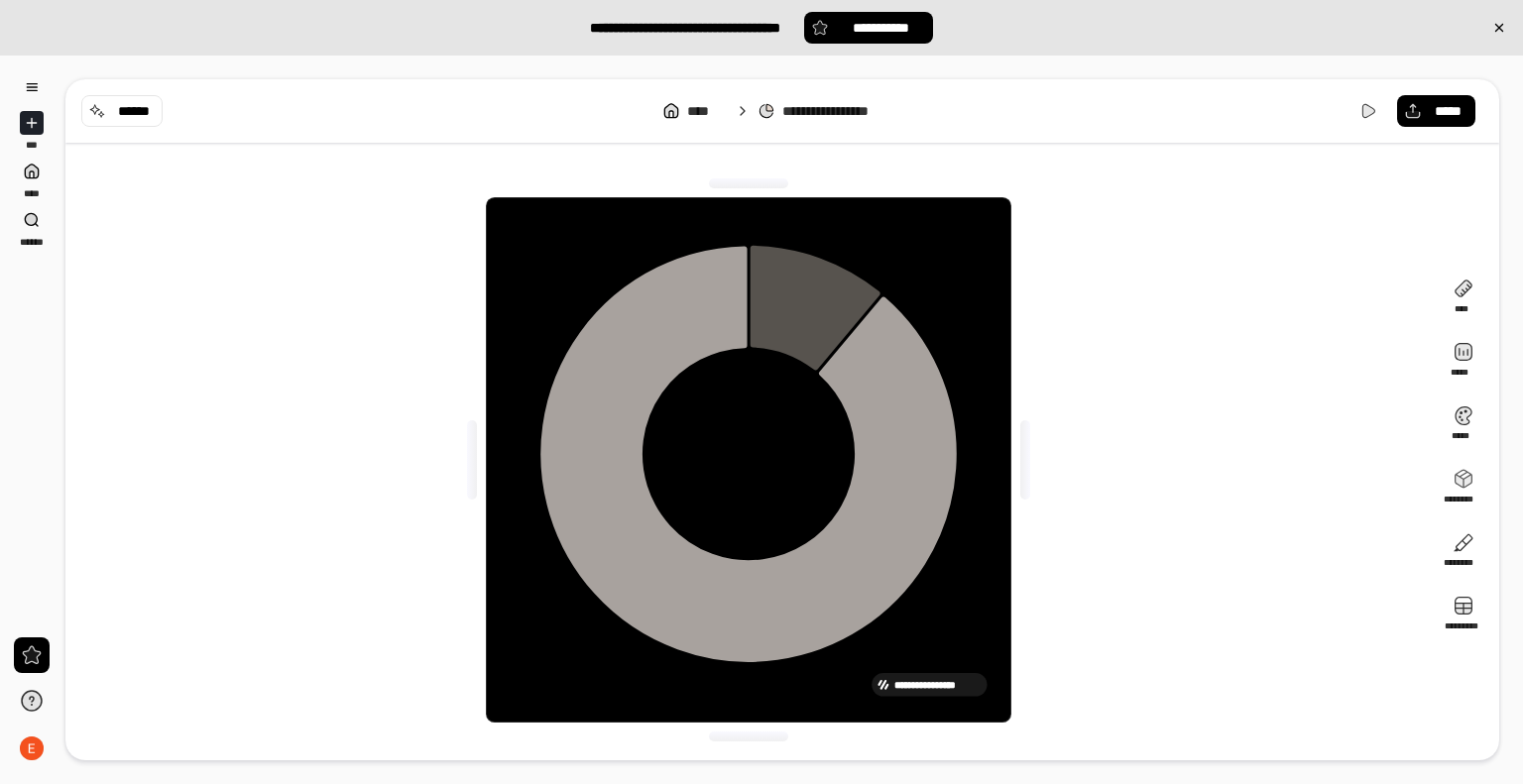 drag, startPoint x: 782, startPoint y: 309, endPoint x: 825, endPoint y: 237, distance: 83.862983 